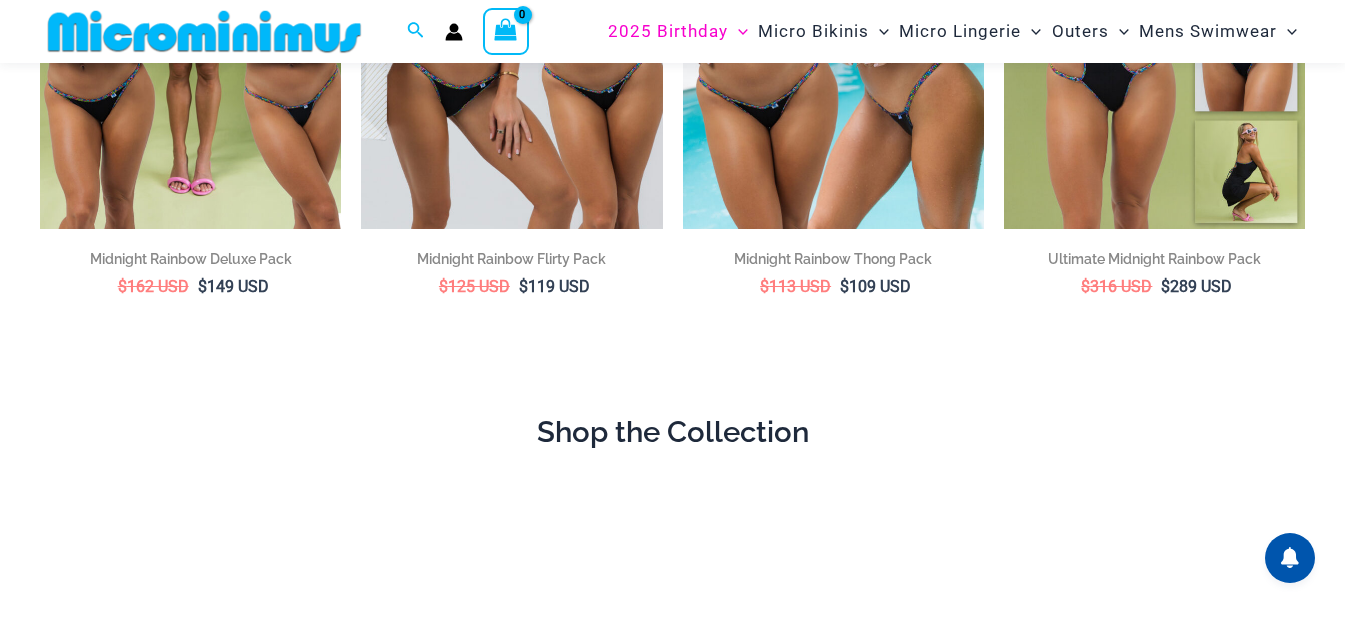 scroll, scrollTop: 188, scrollLeft: 0, axis: vertical 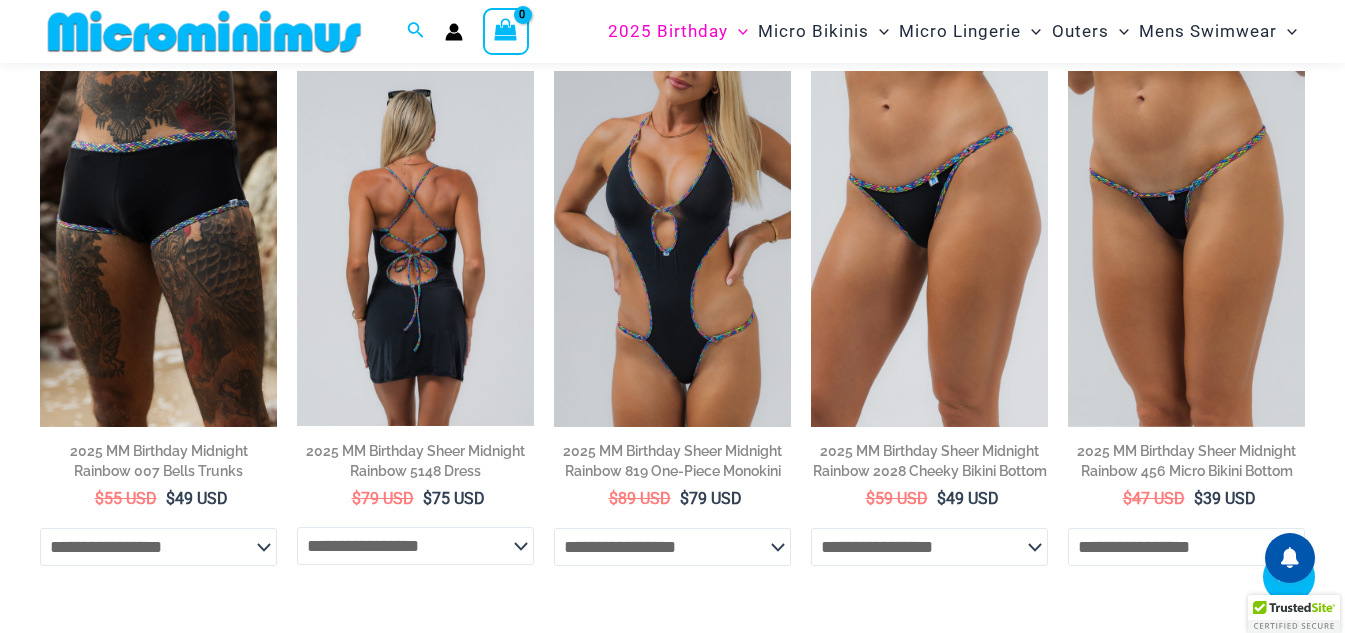 click on "**********" 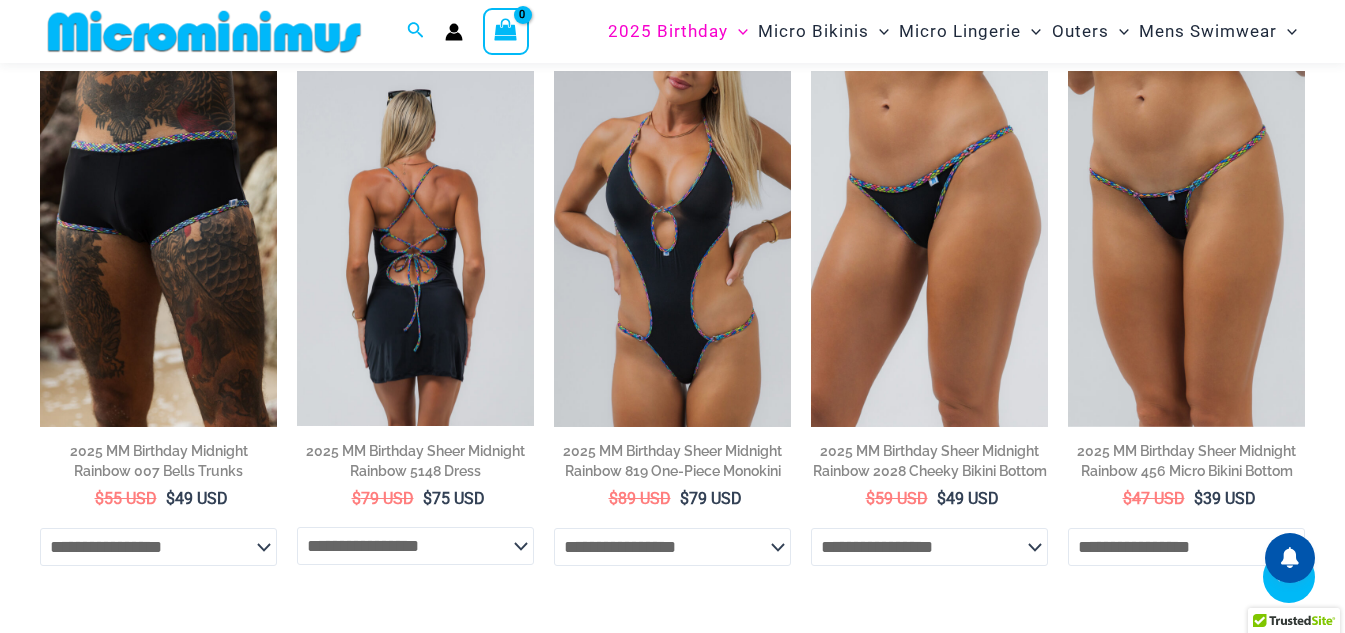 click on "**********" at bounding box center [415, 329] 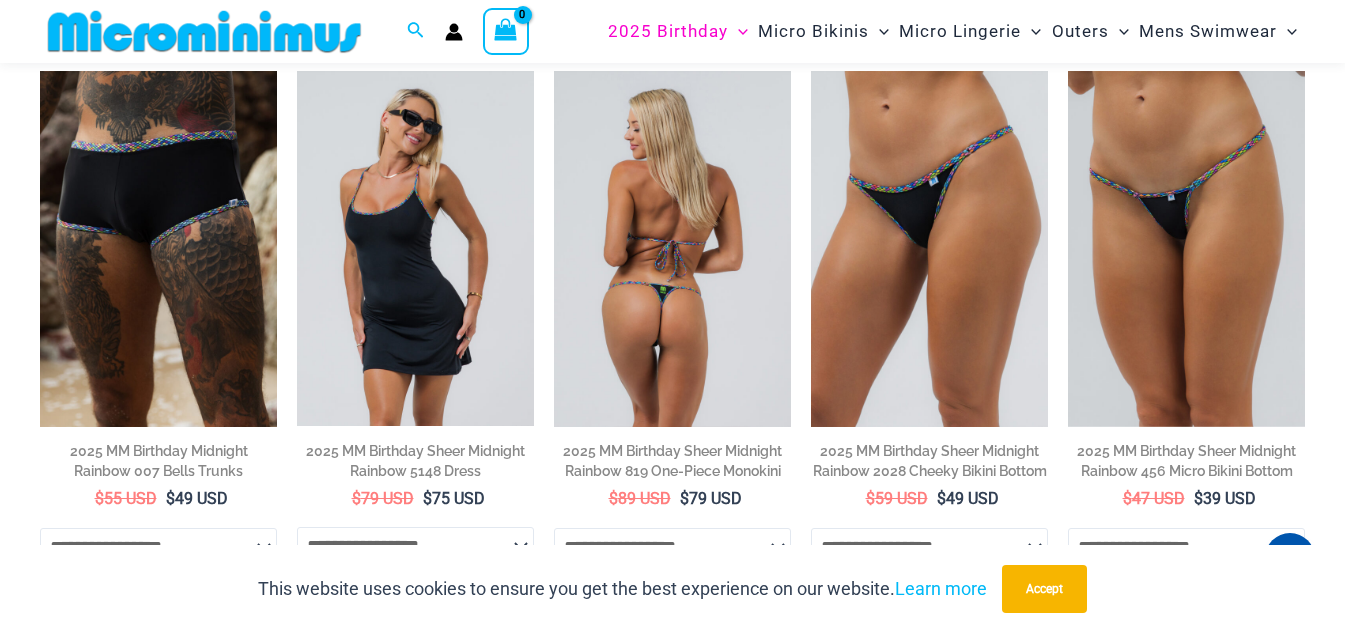 click on "**********" 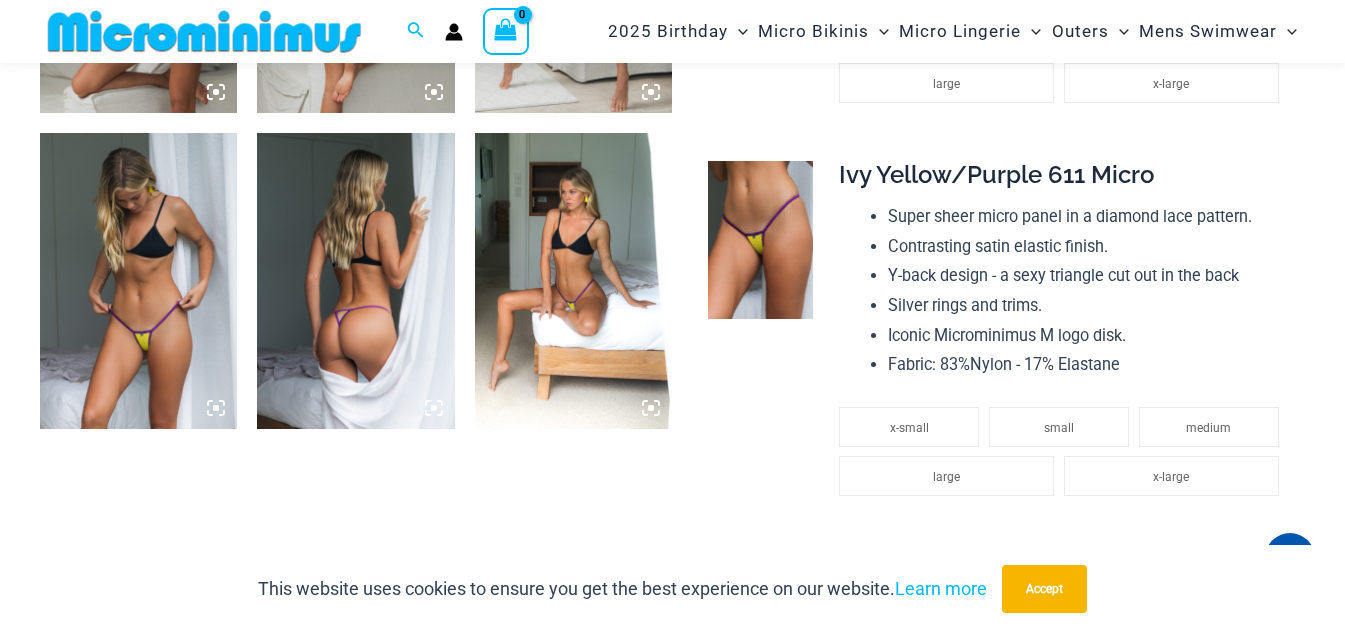 scroll, scrollTop: 2282, scrollLeft: 0, axis: vertical 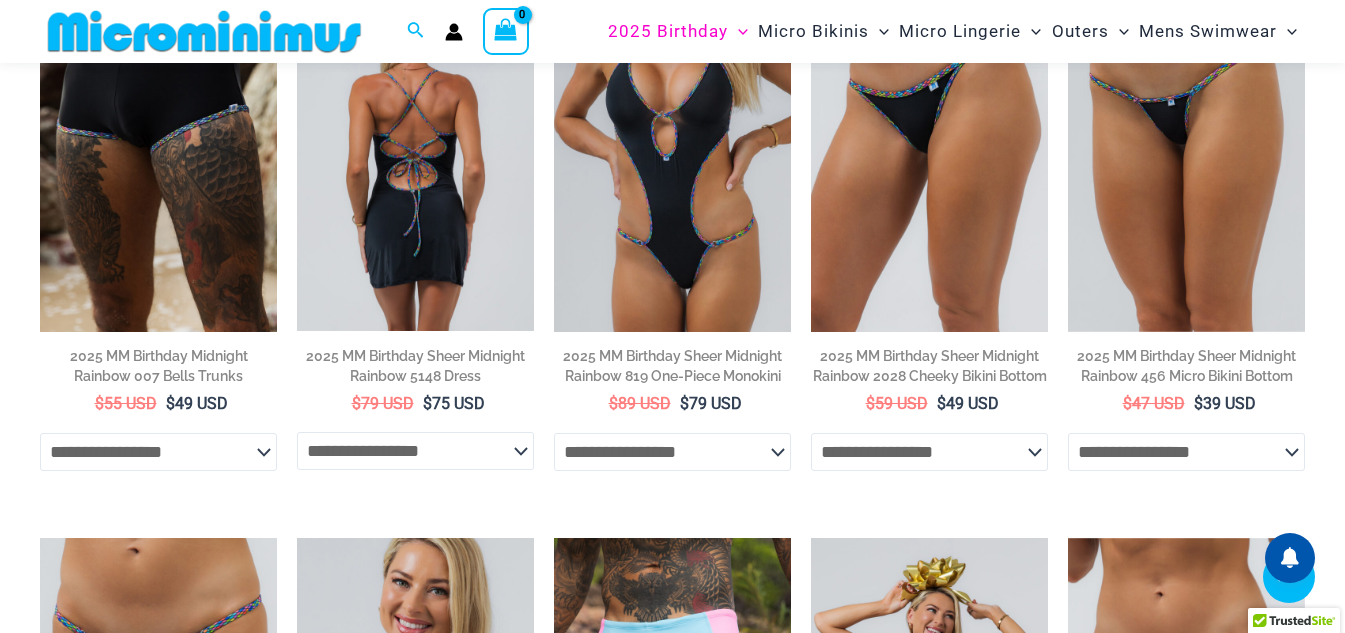 click on "**********" 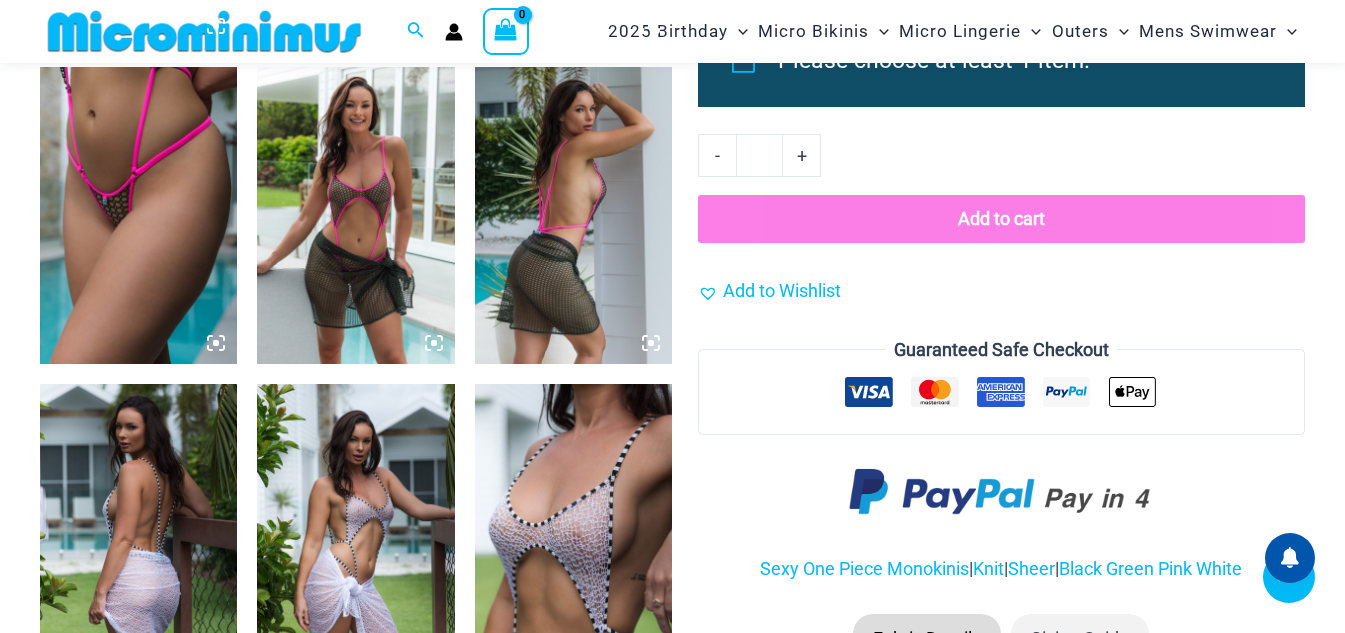 scroll, scrollTop: 1248, scrollLeft: 0, axis: vertical 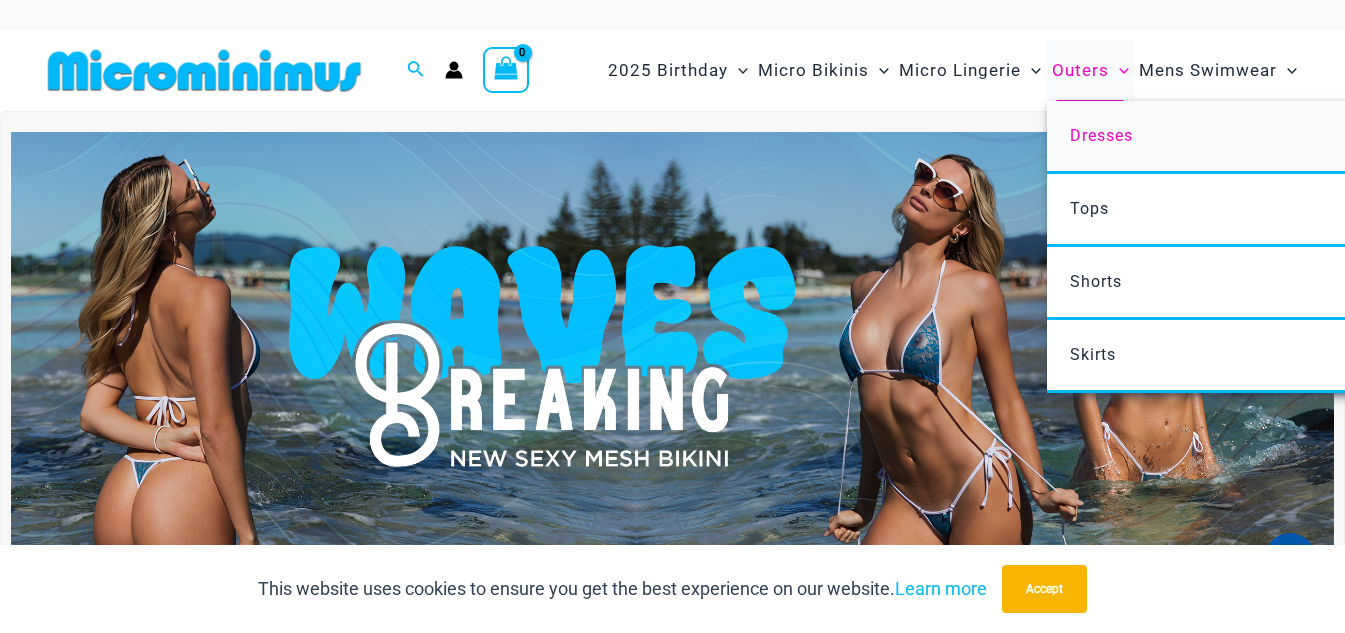 click on "Dresses" at bounding box center (1101, 135) 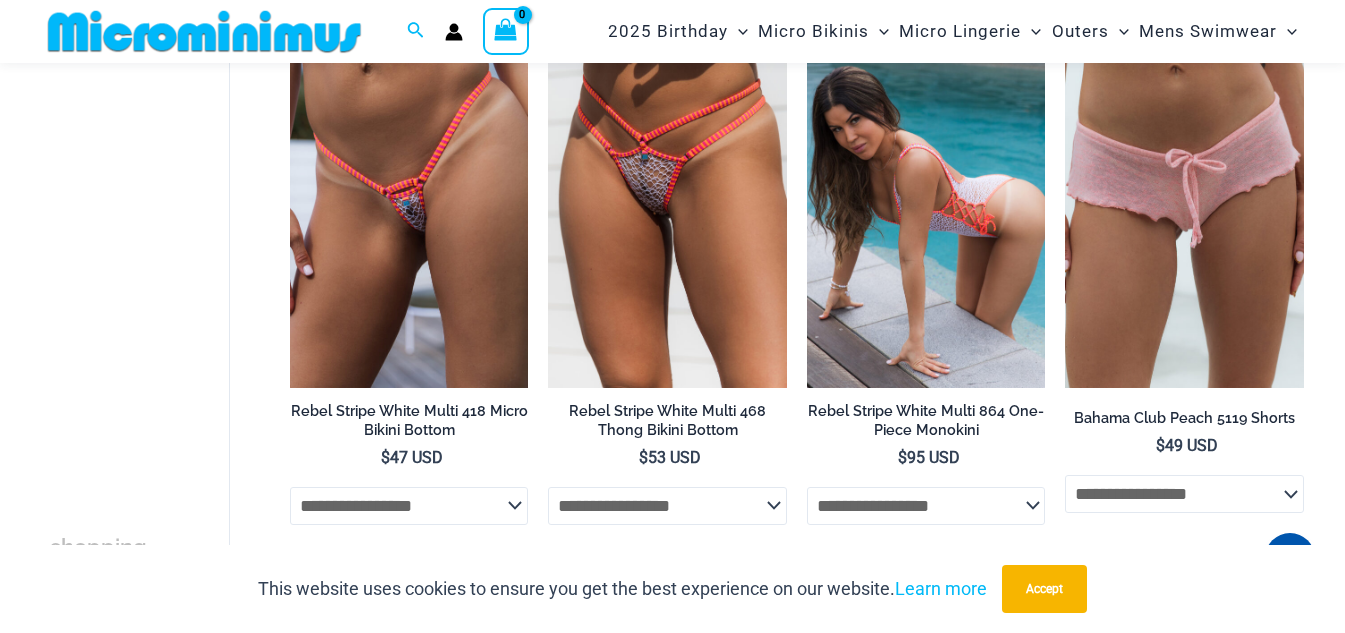 scroll, scrollTop: 4684, scrollLeft: 0, axis: vertical 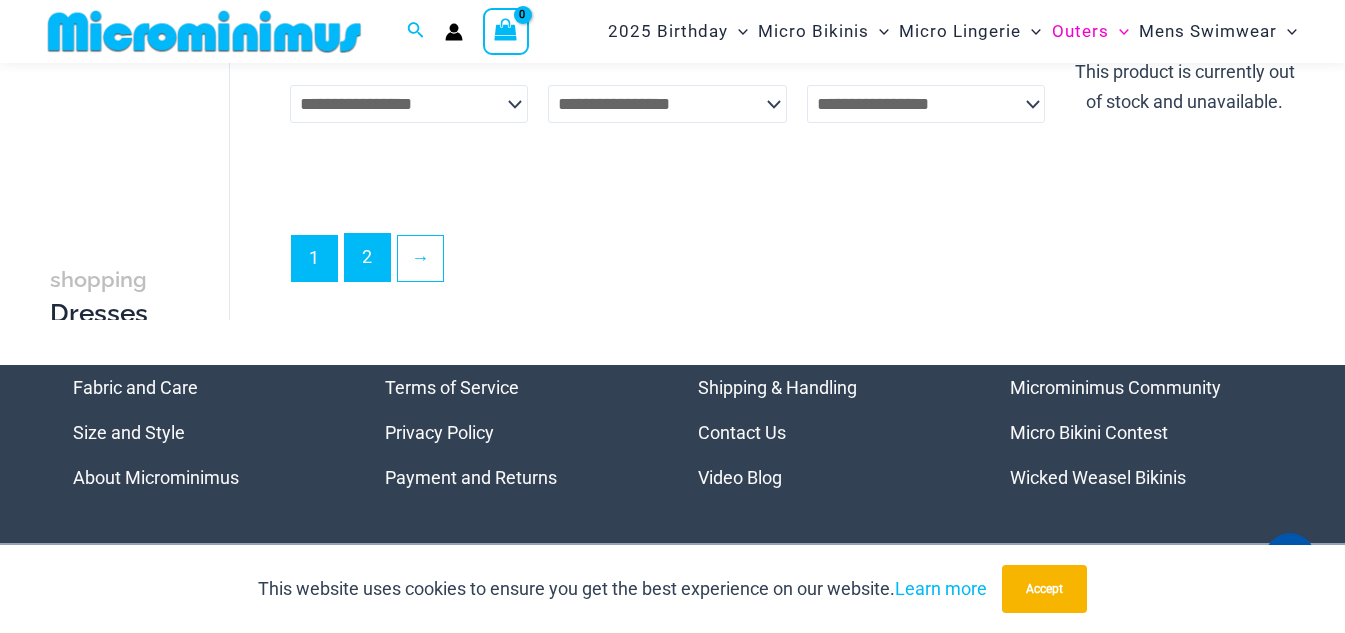 click on "2" at bounding box center [367, 257] 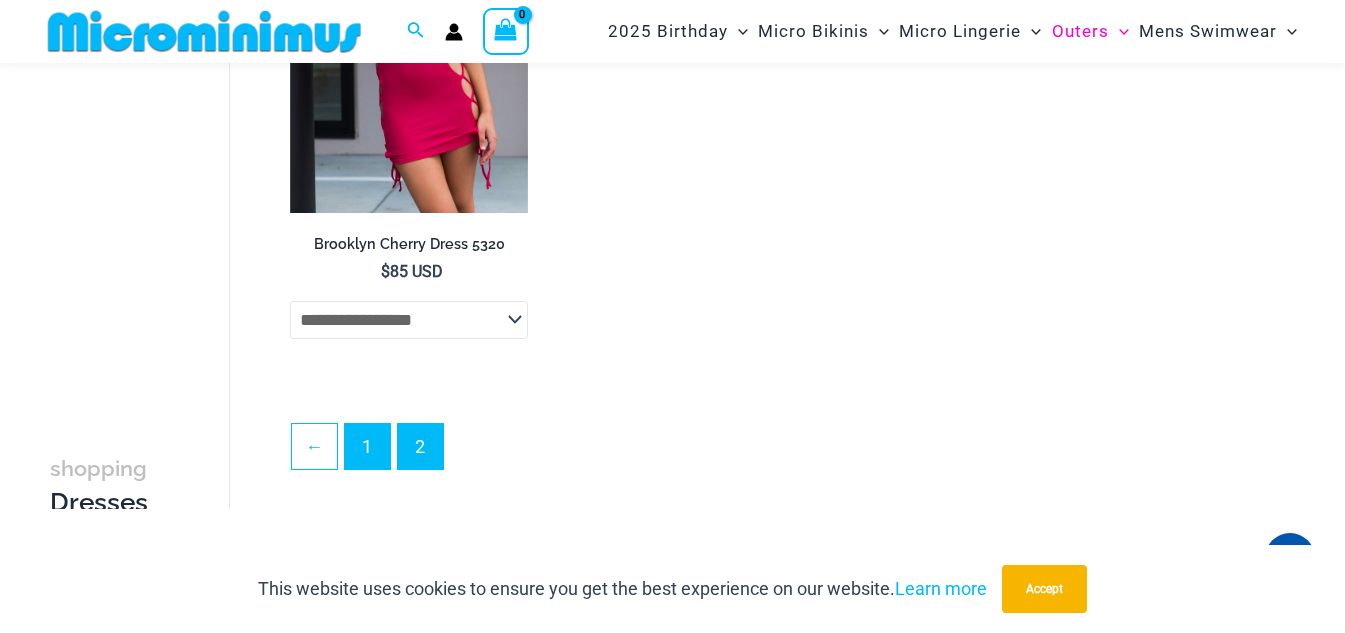 scroll, scrollTop: 383, scrollLeft: 0, axis: vertical 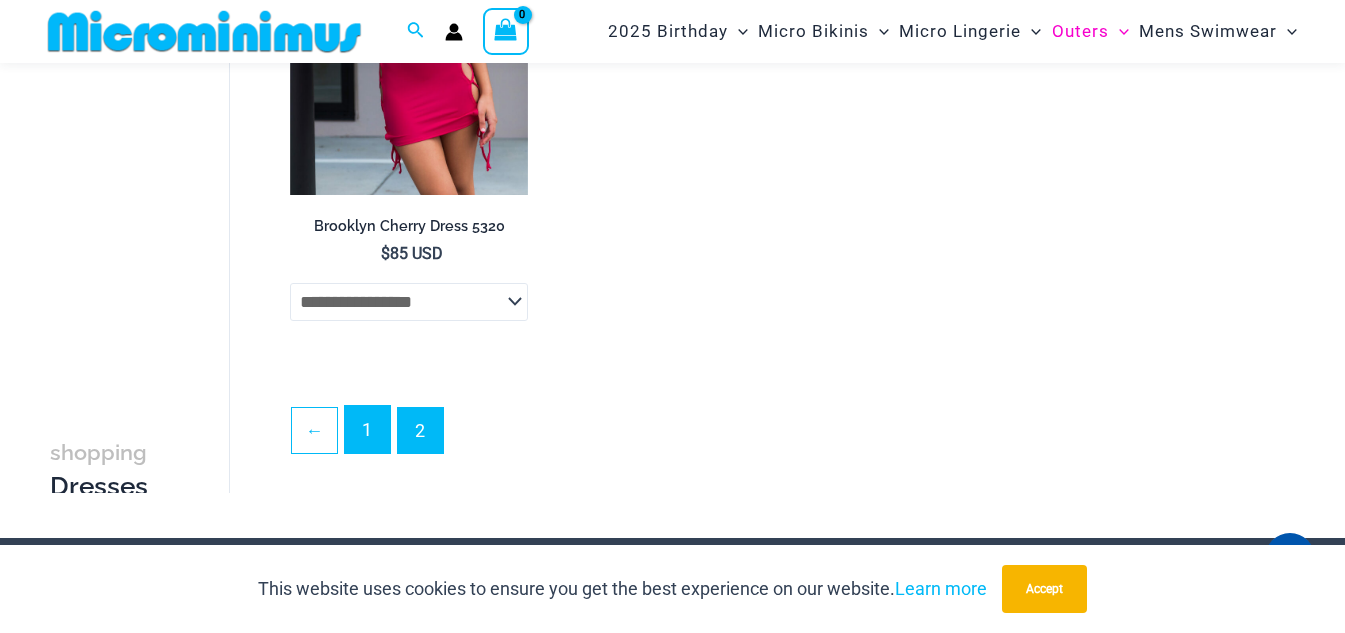 click on "1" at bounding box center (367, 429) 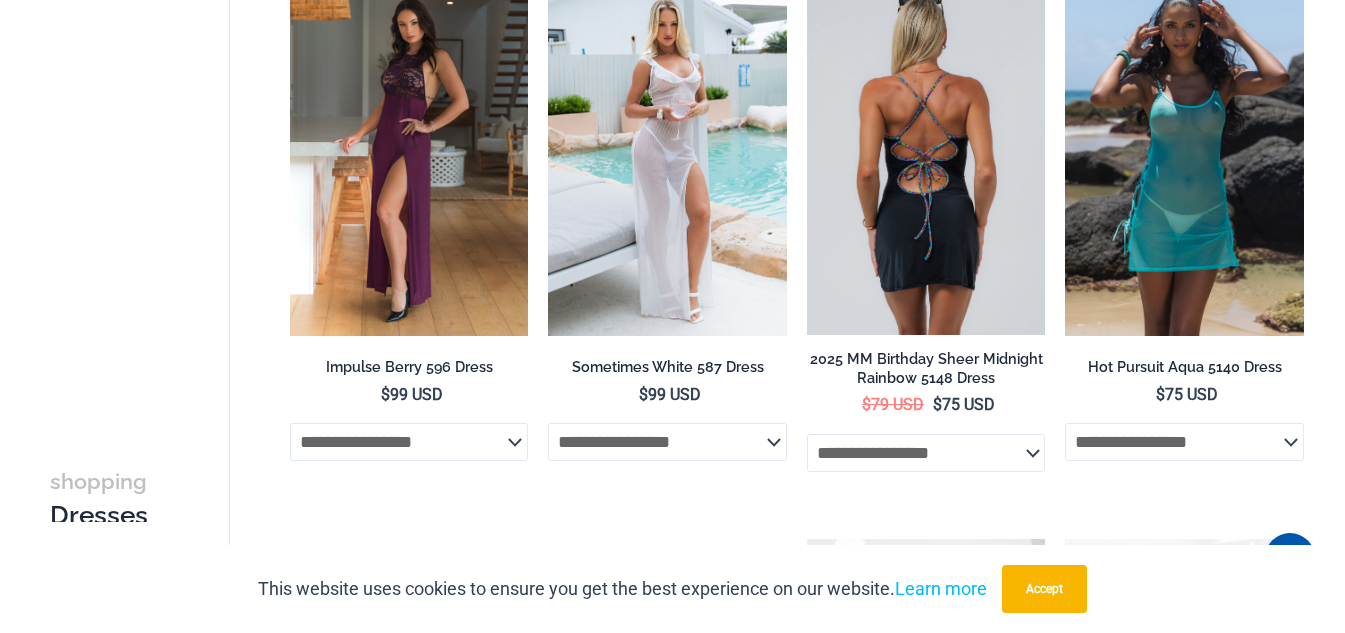 scroll, scrollTop: 0, scrollLeft: 0, axis: both 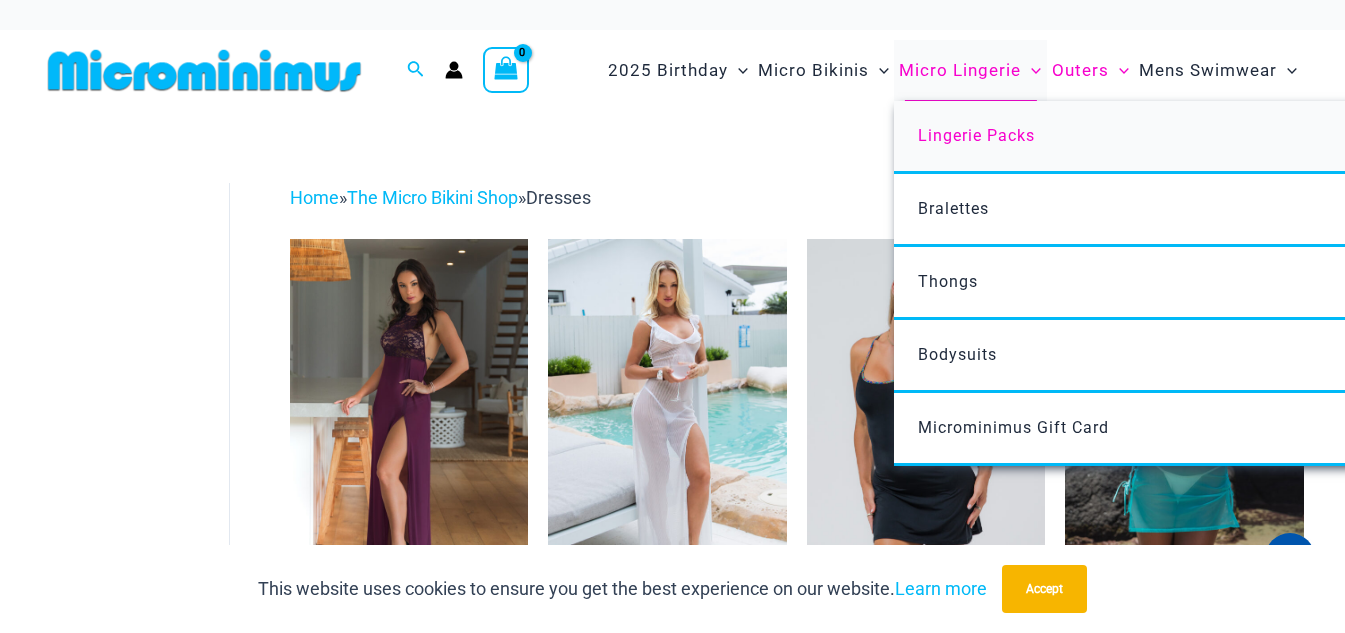 click on "Lingerie Packs" at bounding box center [976, 135] 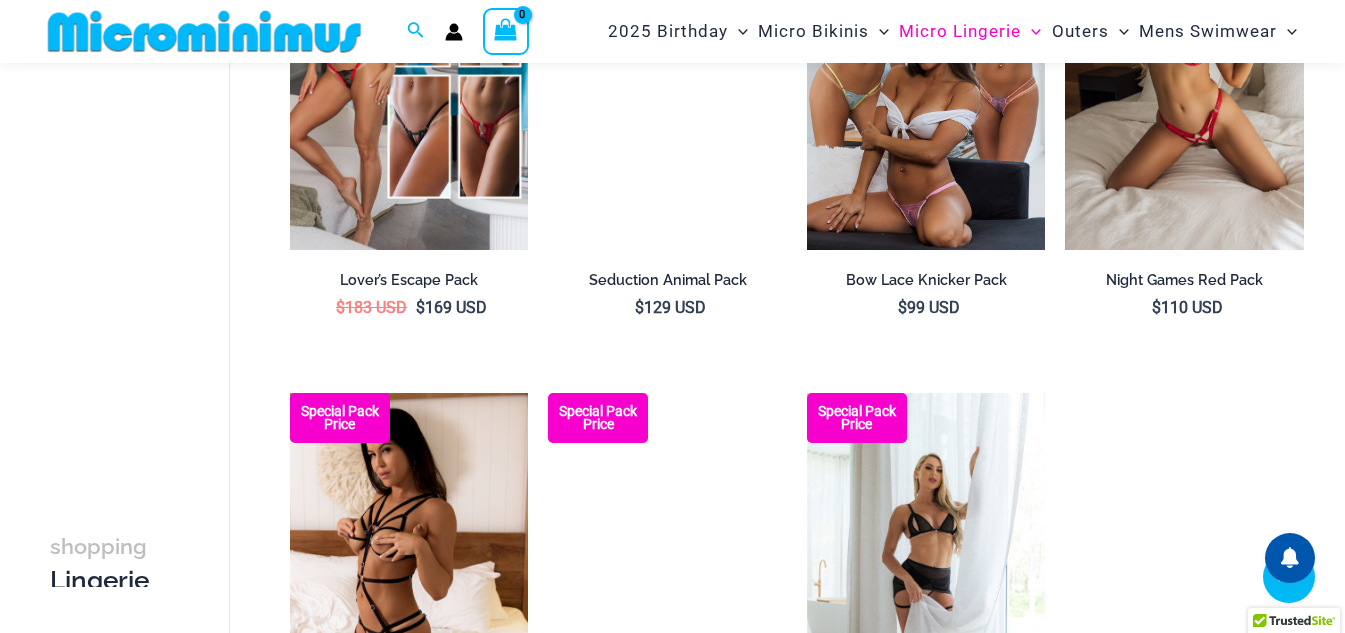 scroll, scrollTop: 1985, scrollLeft: 0, axis: vertical 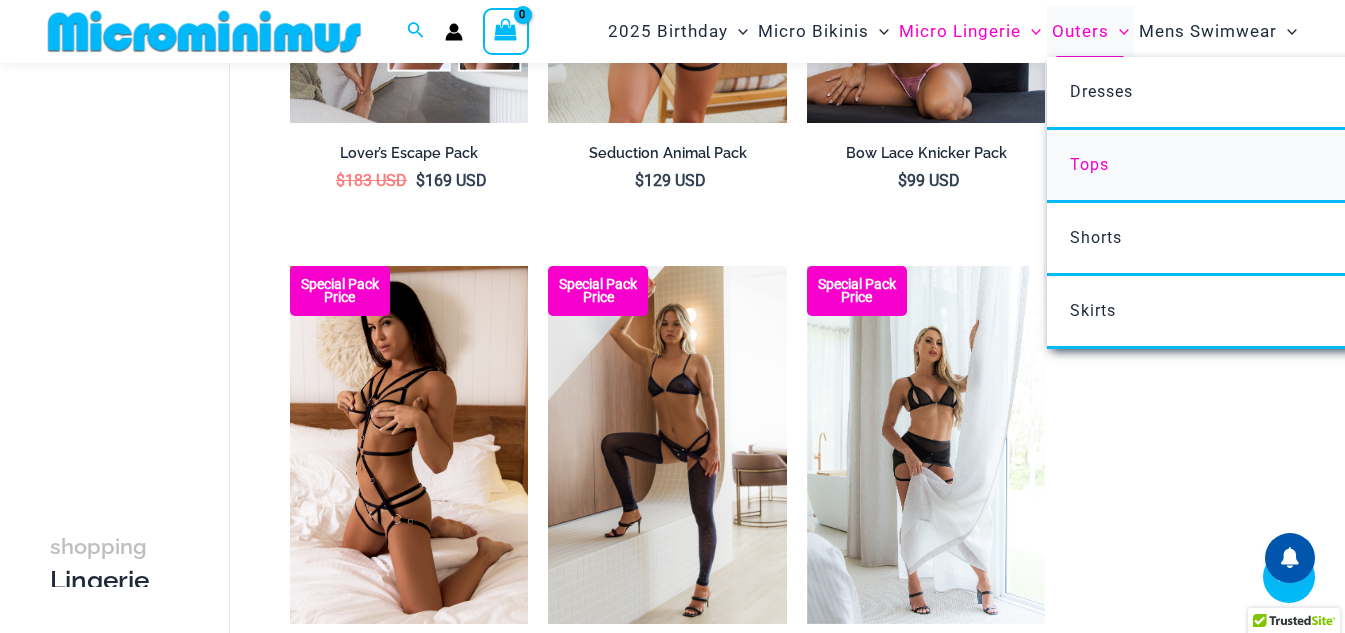 click on "Tops" at bounding box center (1344, 166) 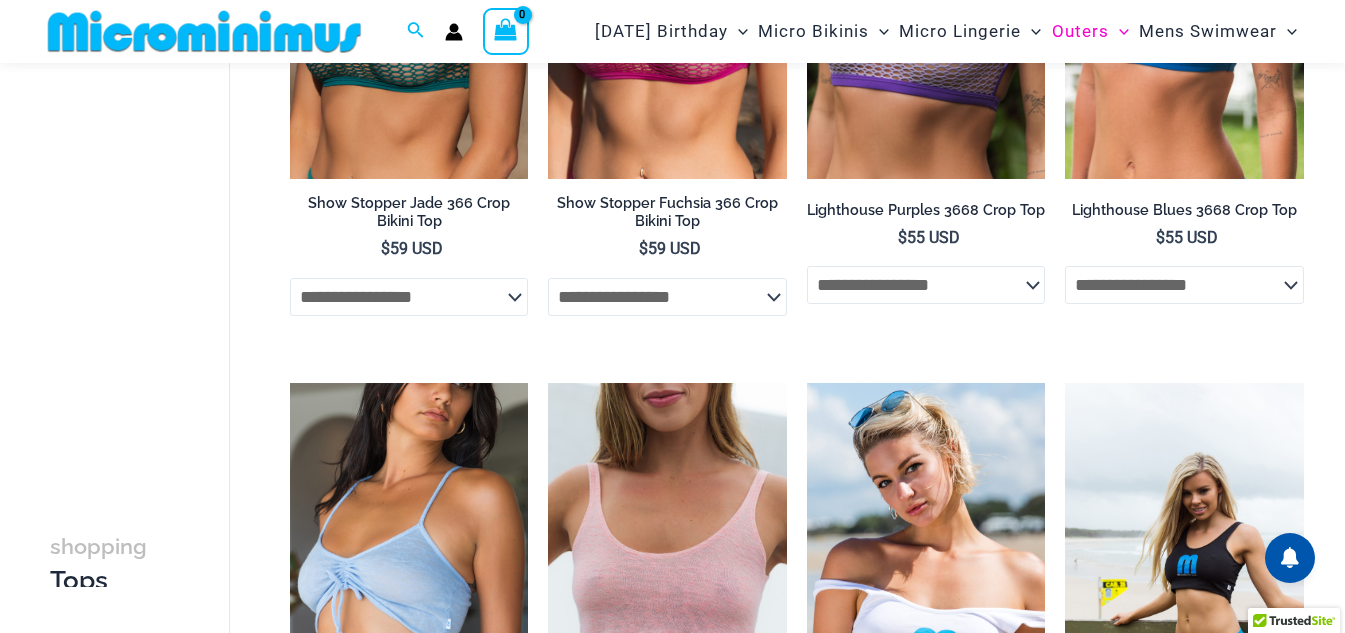 scroll, scrollTop: 0, scrollLeft: 0, axis: both 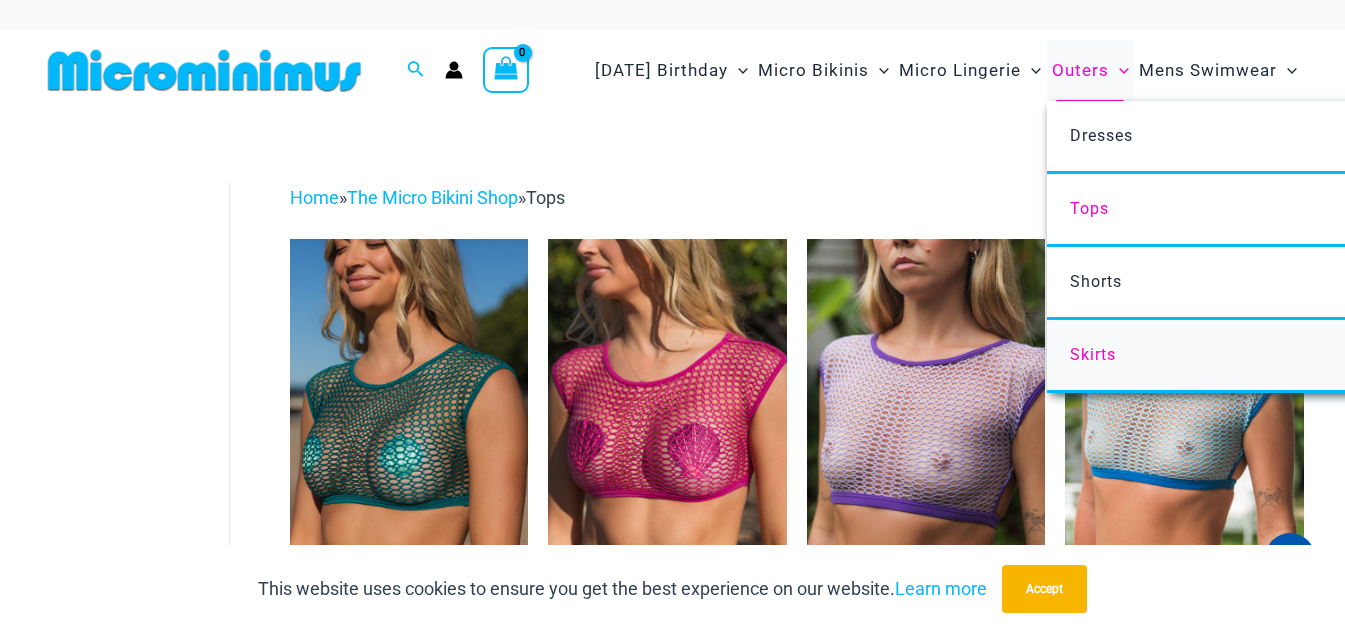 click on "Skirts" at bounding box center (1093, 354) 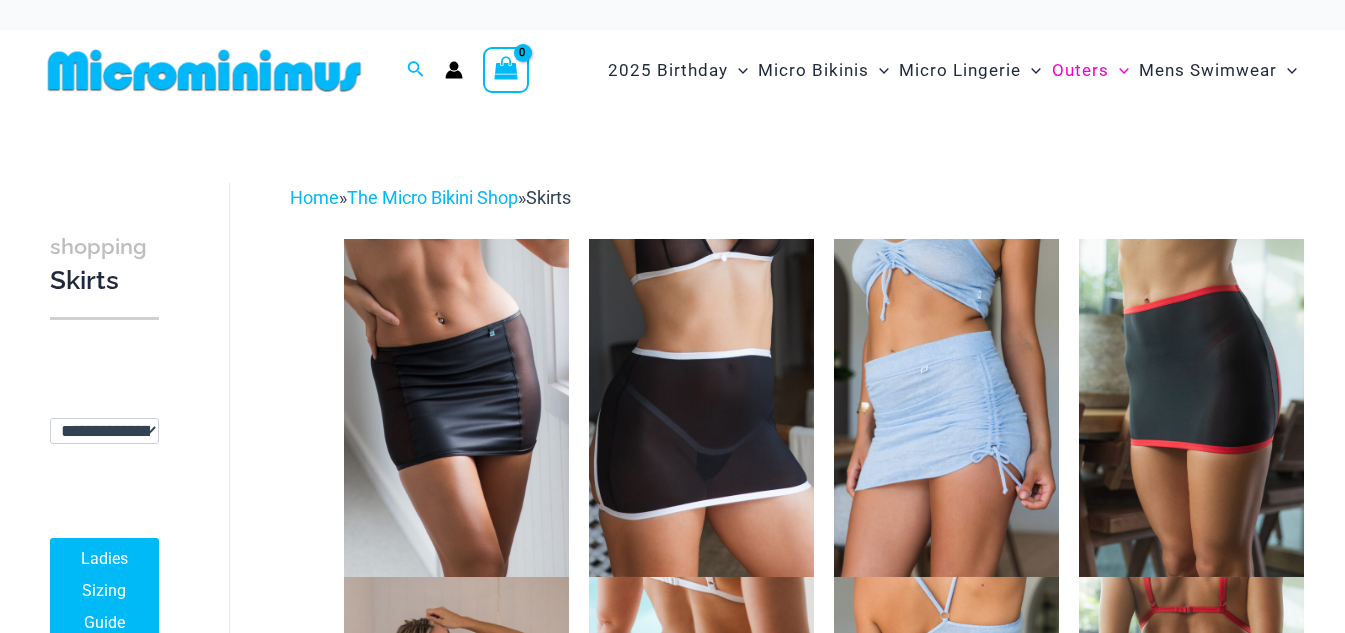 scroll, scrollTop: 0, scrollLeft: 0, axis: both 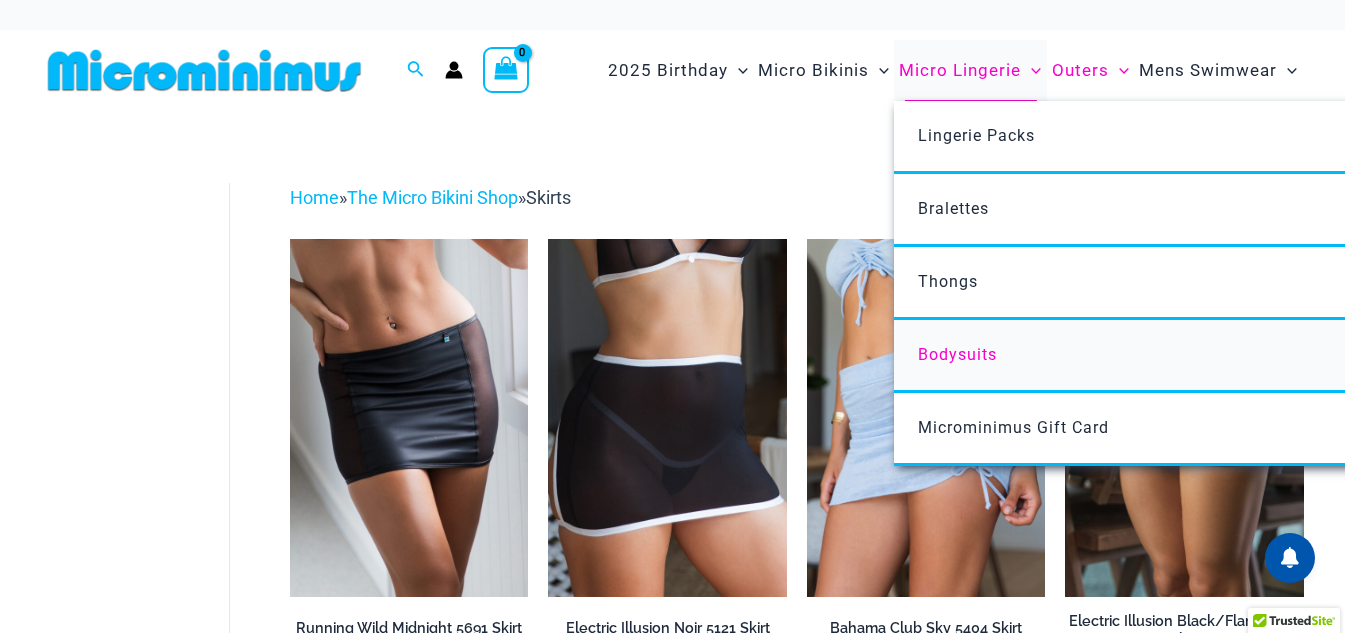 click on "Bodysuits" at bounding box center [957, 354] 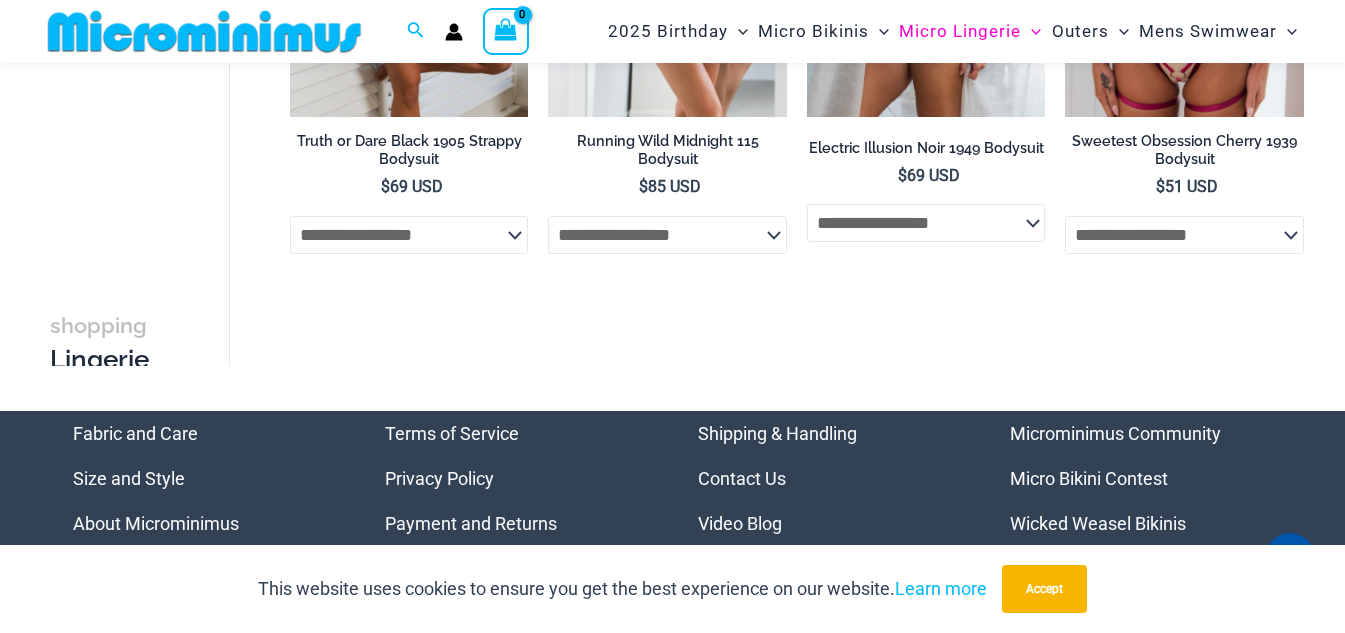 scroll, scrollTop: 0, scrollLeft: 0, axis: both 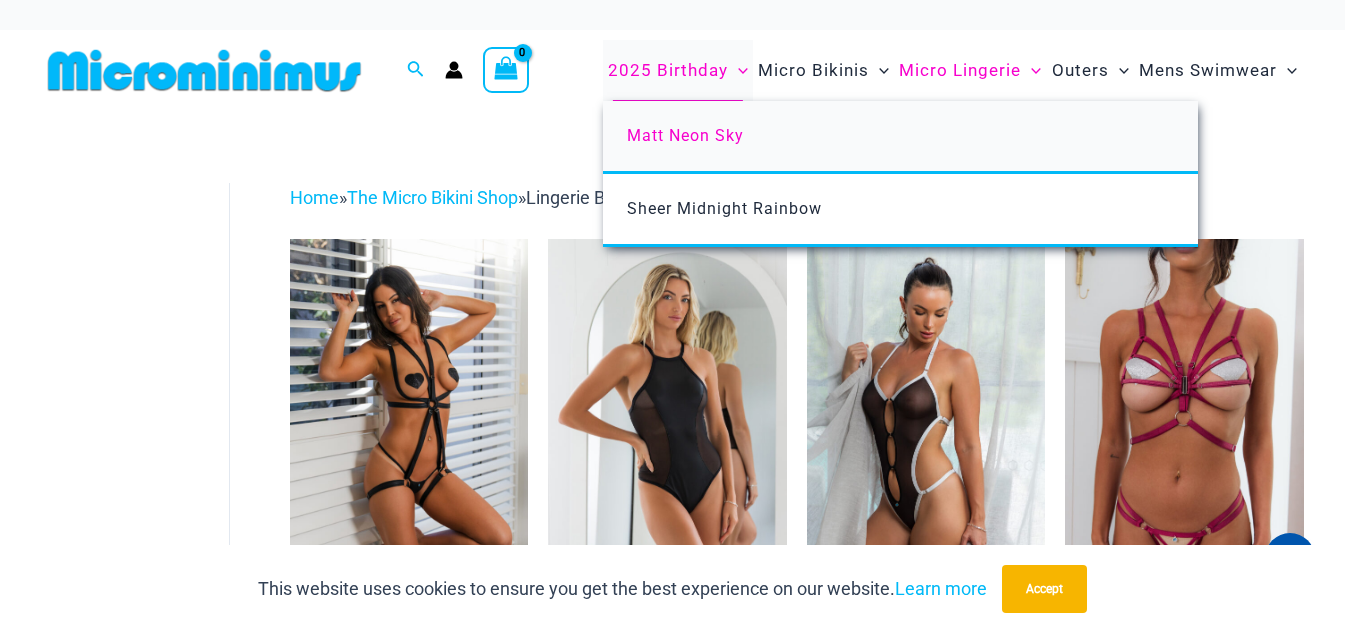 click on "Matt Neon Sky" at bounding box center [685, 135] 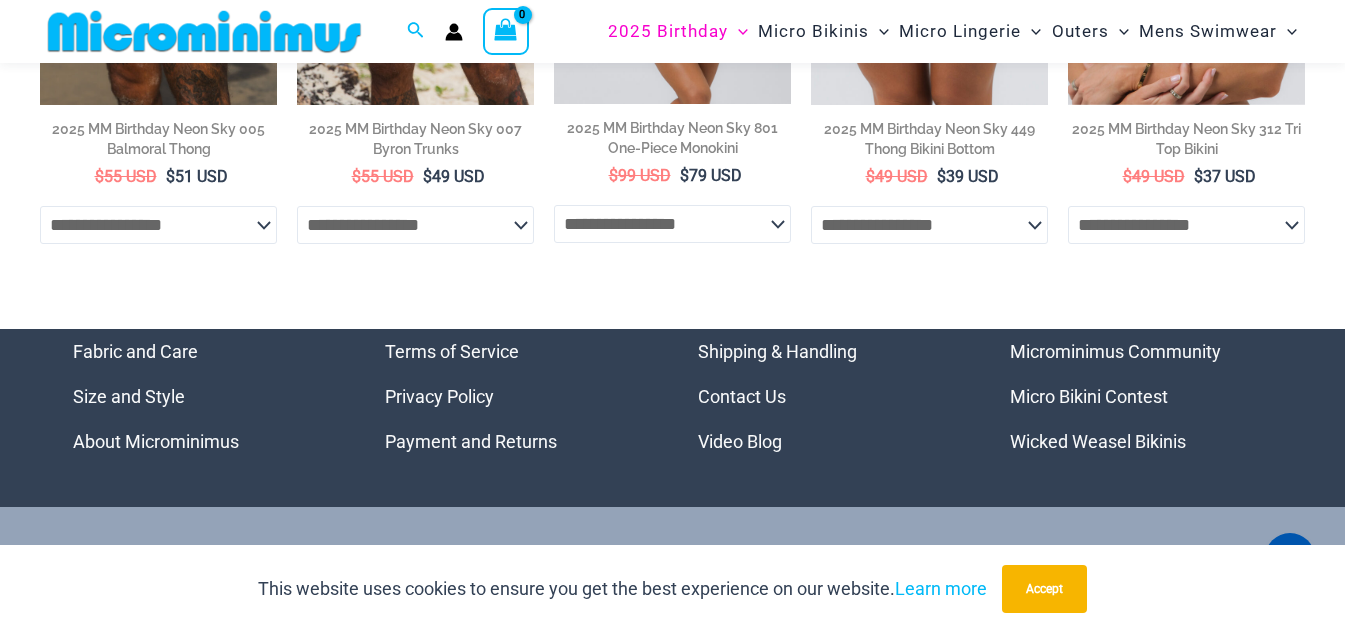 scroll, scrollTop: 271, scrollLeft: 0, axis: vertical 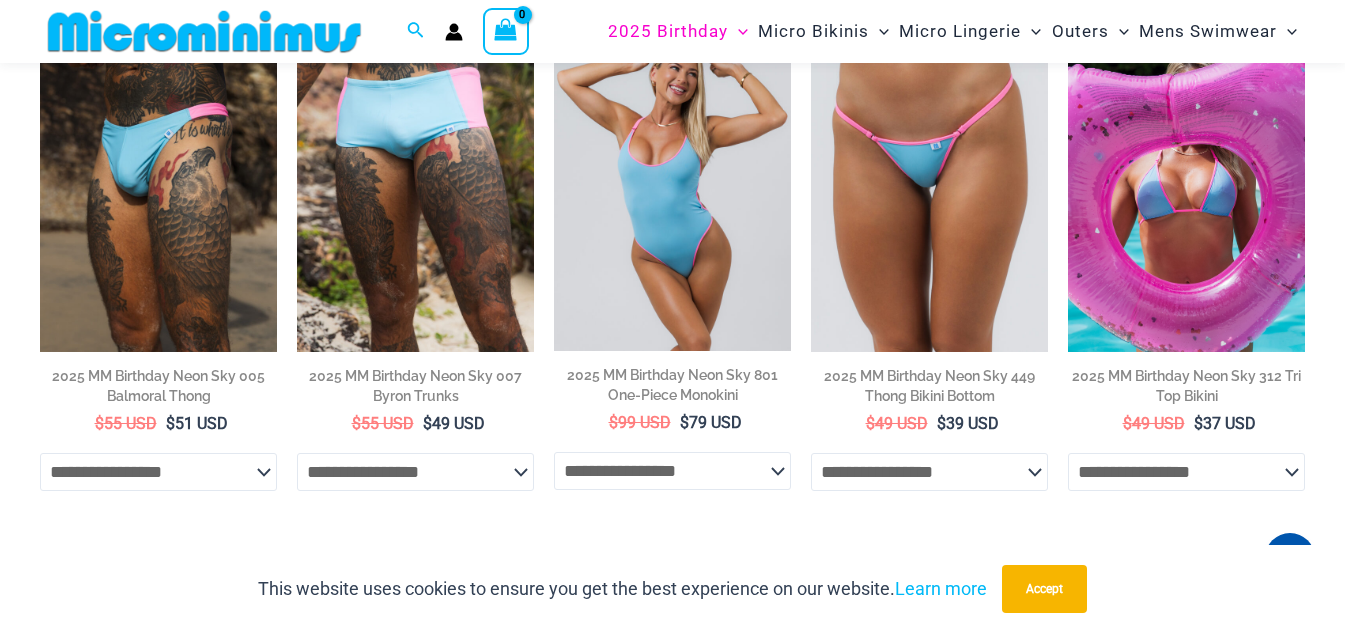 click on "**********" 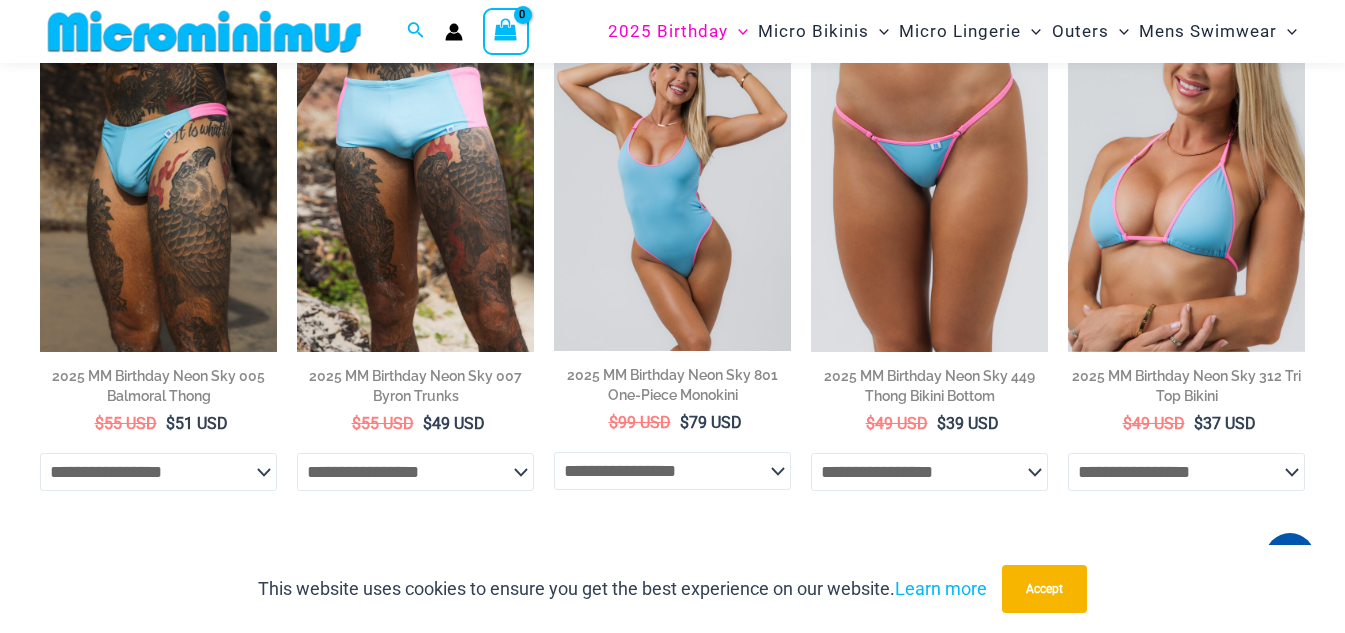 click on "**********" at bounding box center (672, 276) 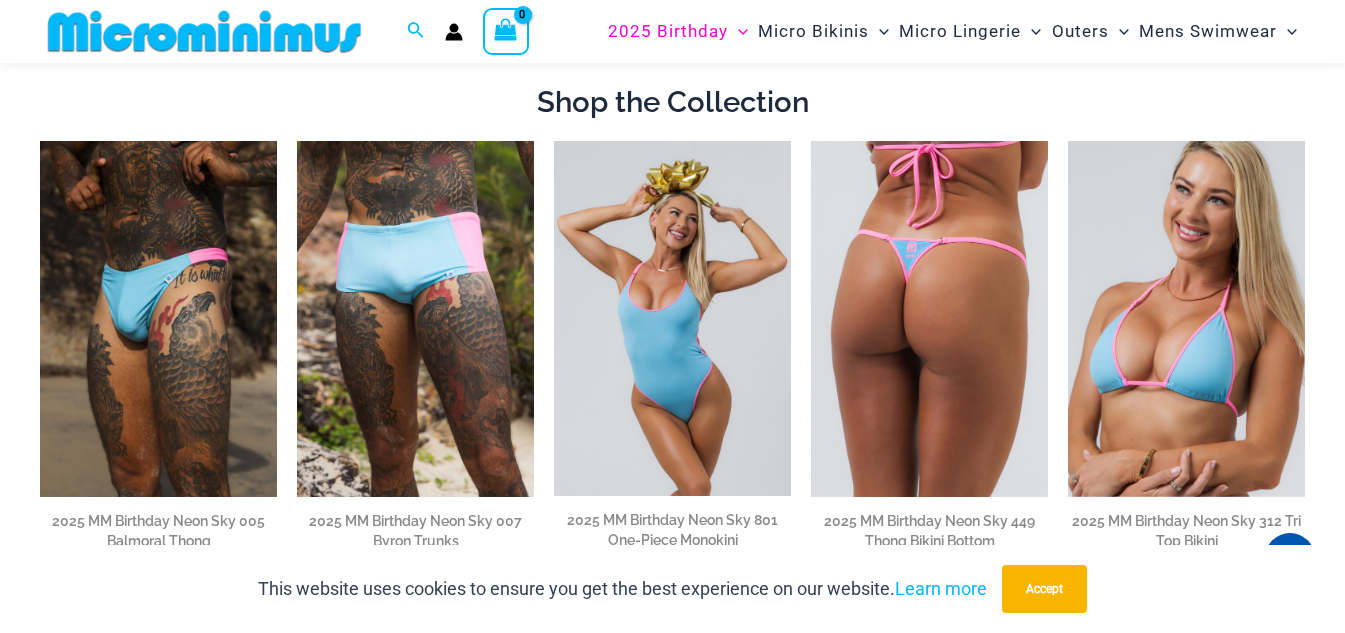 scroll, scrollTop: 0, scrollLeft: 0, axis: both 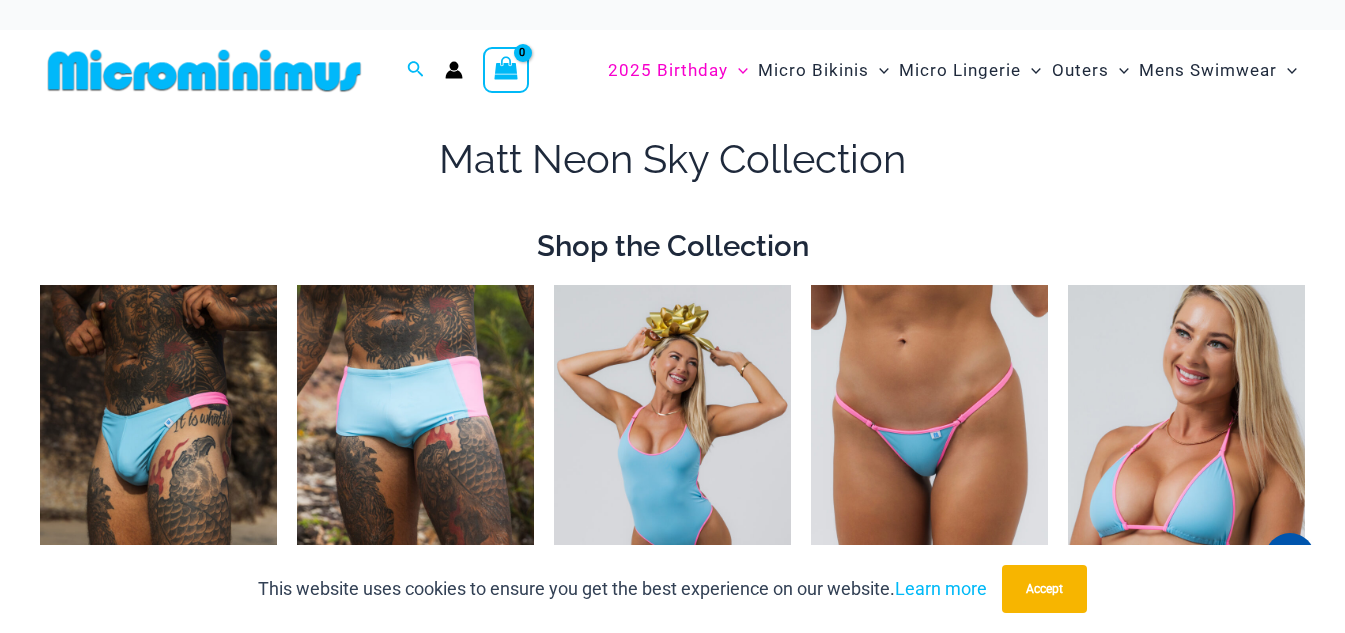 click at bounding box center (204, 70) 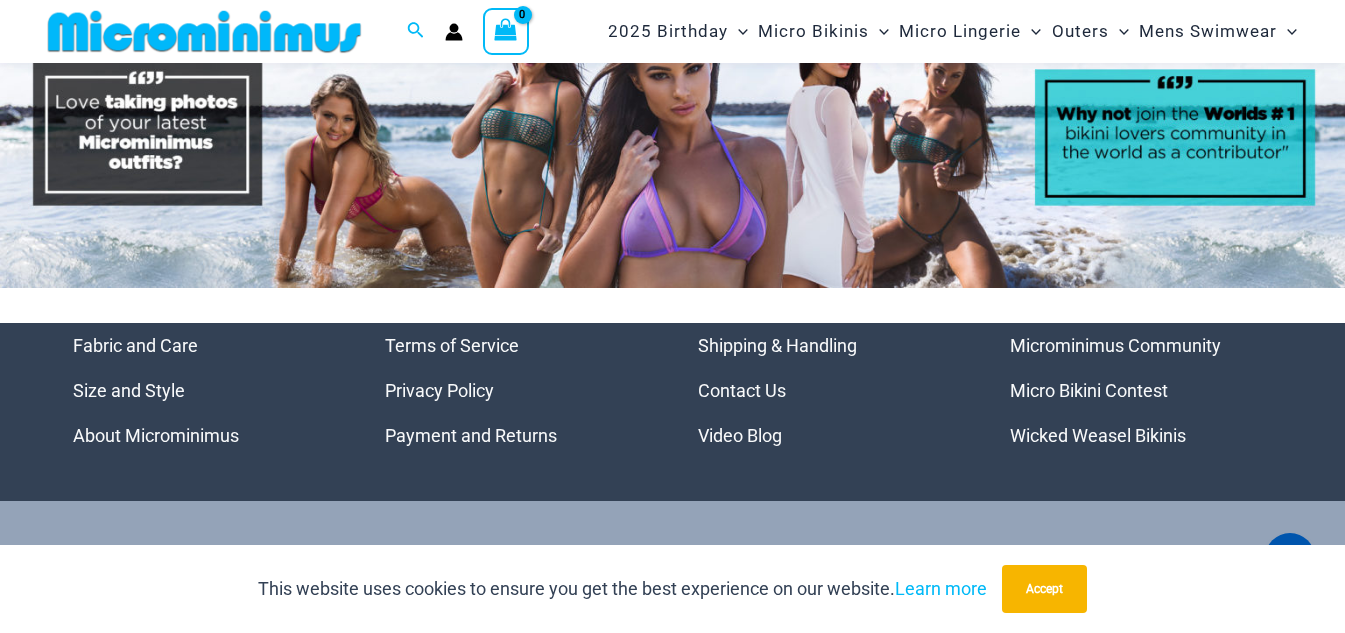 scroll, scrollTop: 9230, scrollLeft: 0, axis: vertical 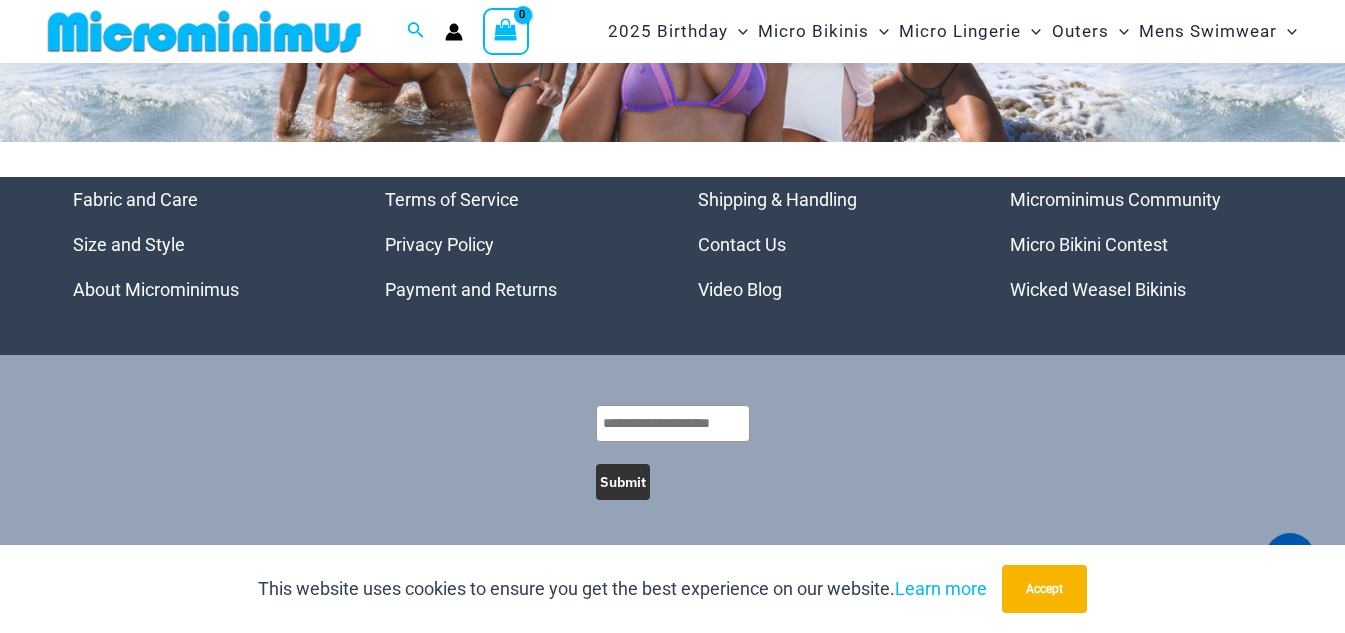 click on "Size and Style" at bounding box center [129, 244] 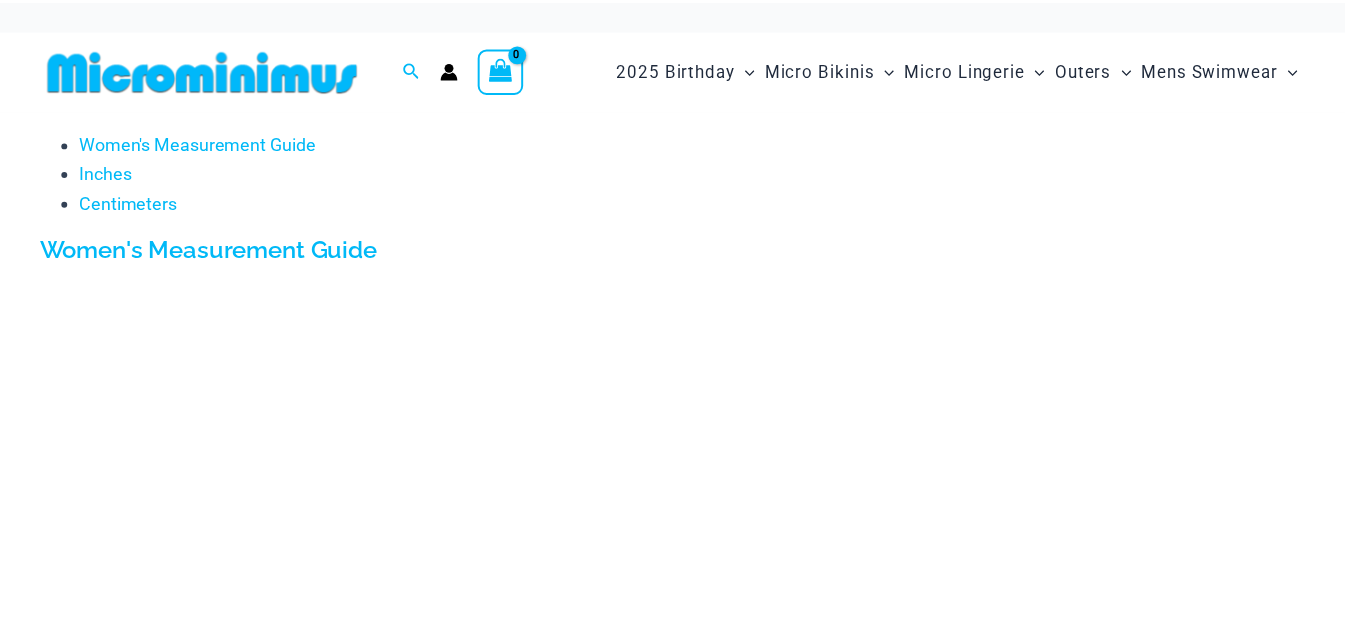 scroll, scrollTop: 0, scrollLeft: 0, axis: both 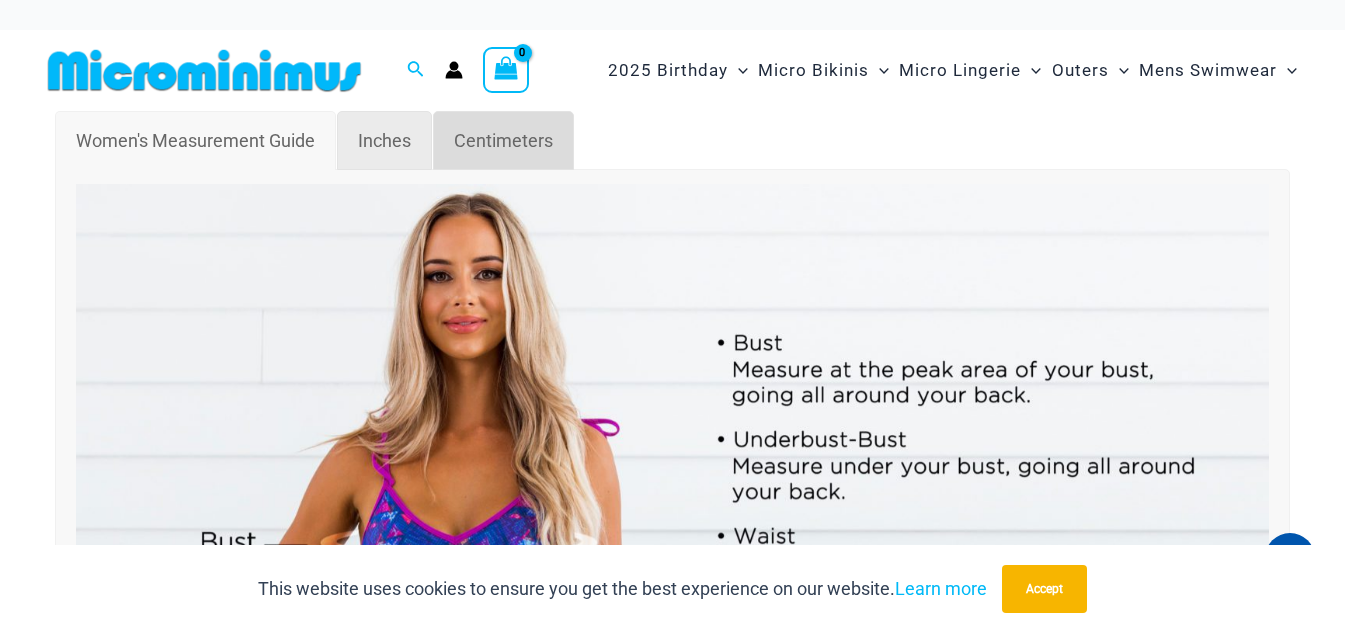 click on "Centimeters" at bounding box center [503, 140] 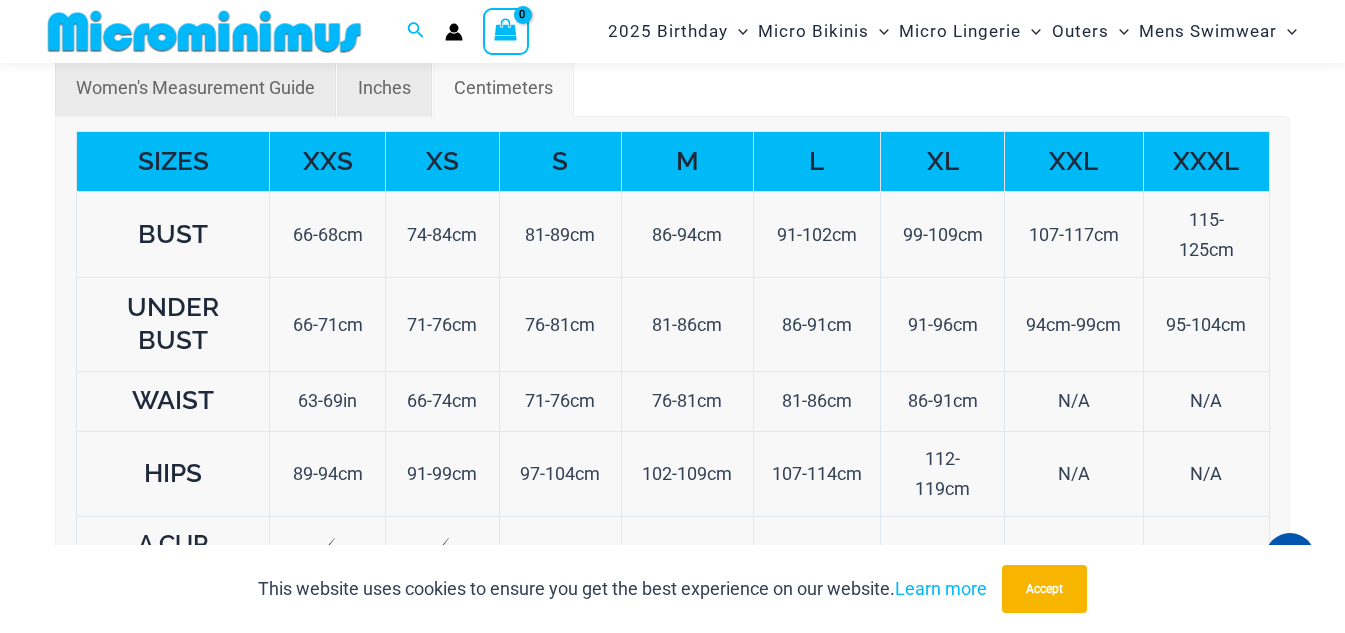 scroll, scrollTop: 0, scrollLeft: 0, axis: both 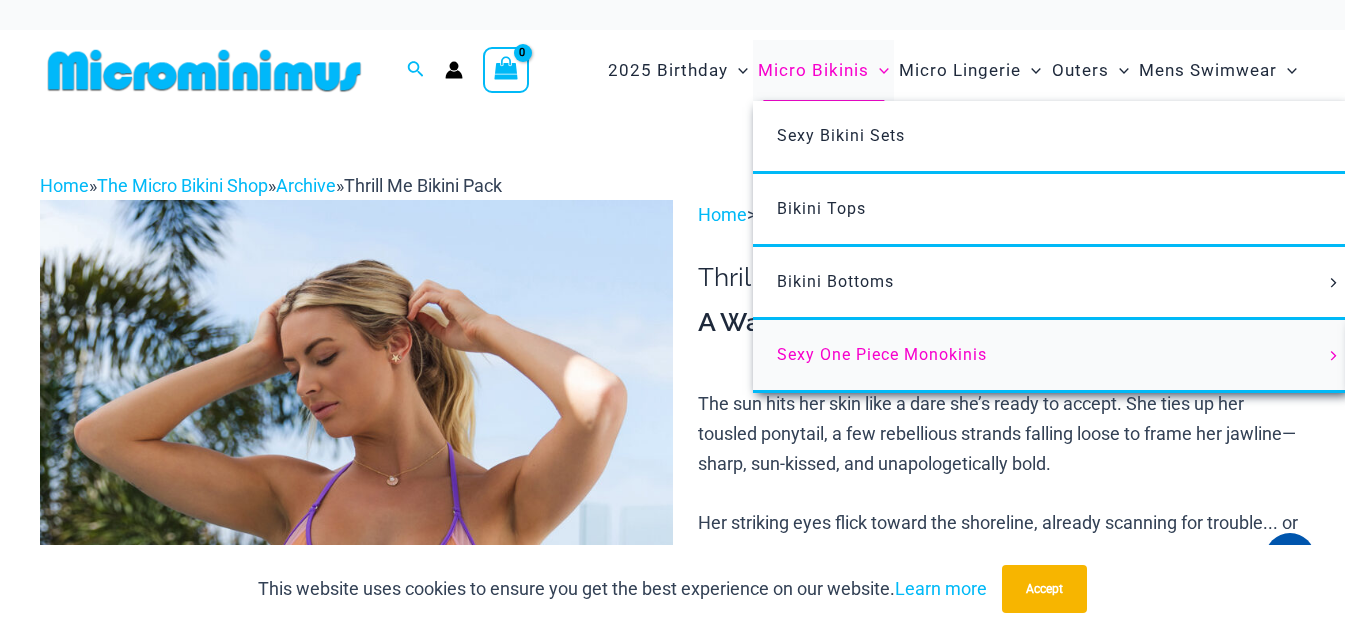 click on "Sexy One Piece Monokinis" at bounding box center [882, 354] 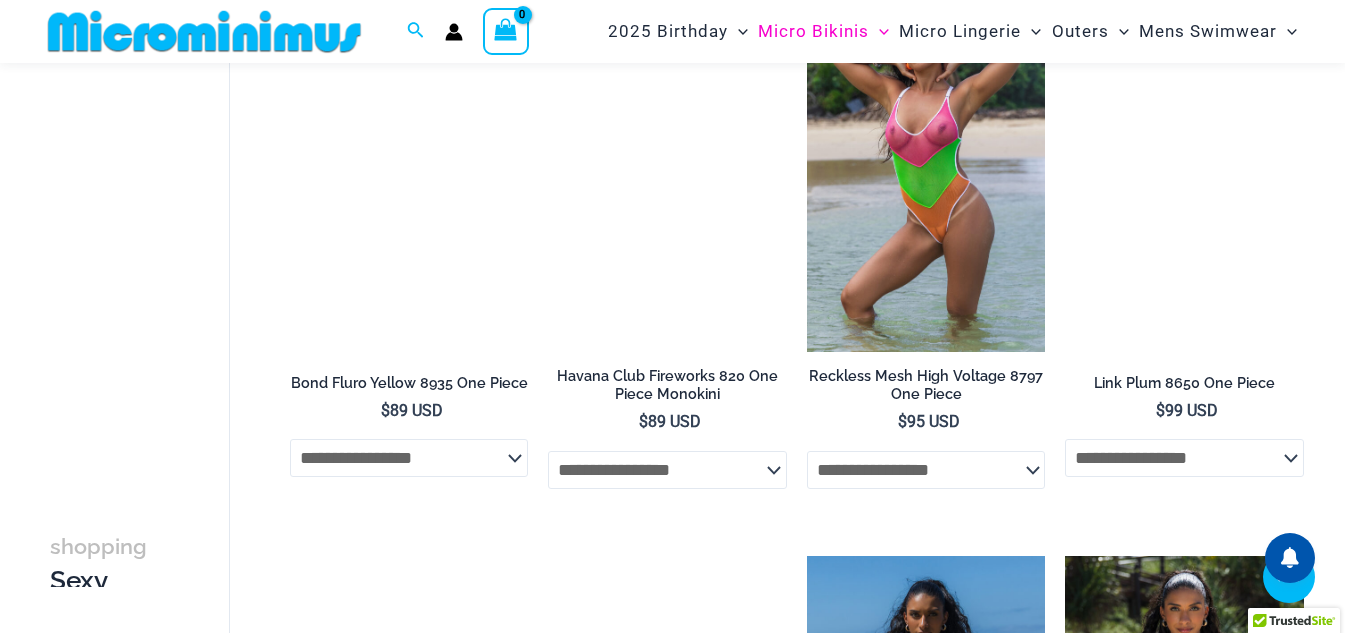 scroll, scrollTop: 1985, scrollLeft: 0, axis: vertical 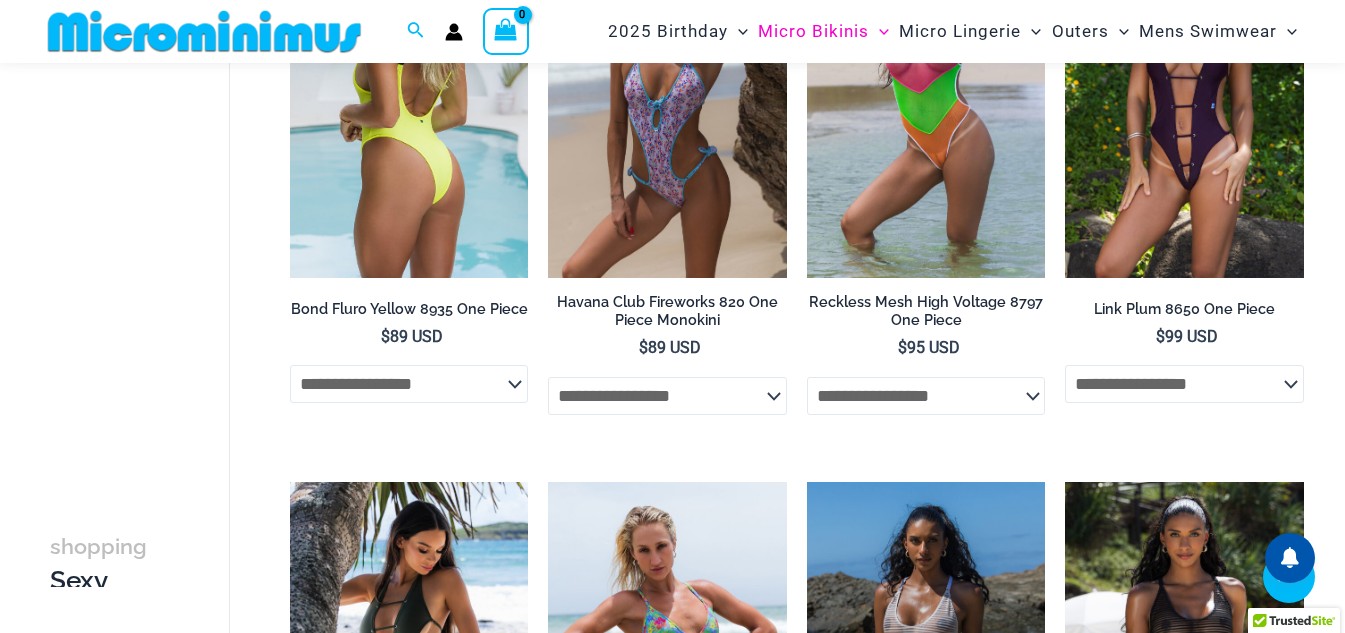 click on "**********" 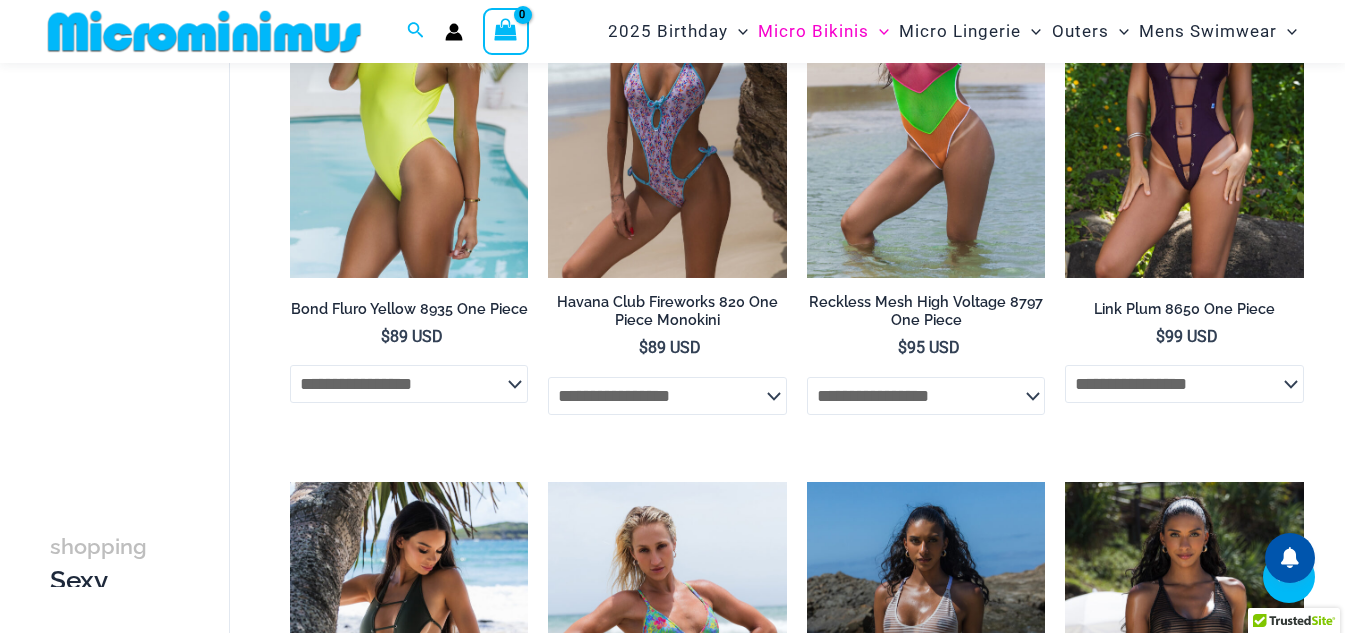 click on "**********" at bounding box center [766, 492] 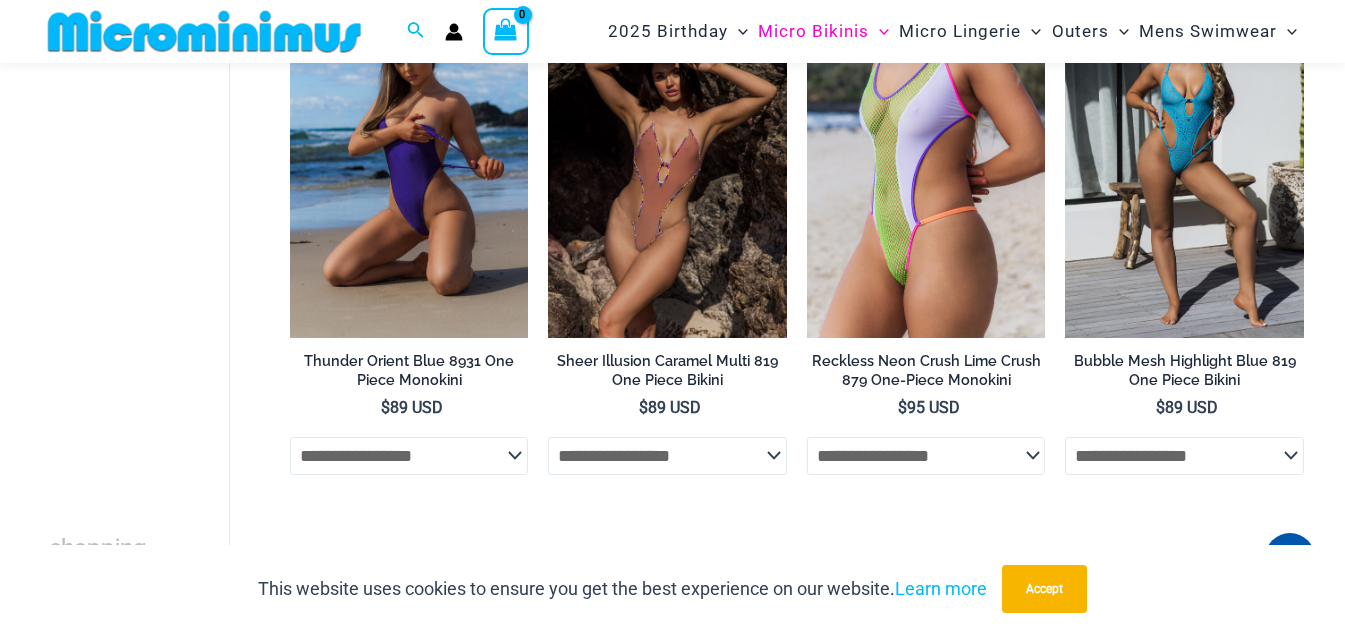 scroll, scrollTop: 4352, scrollLeft: 0, axis: vertical 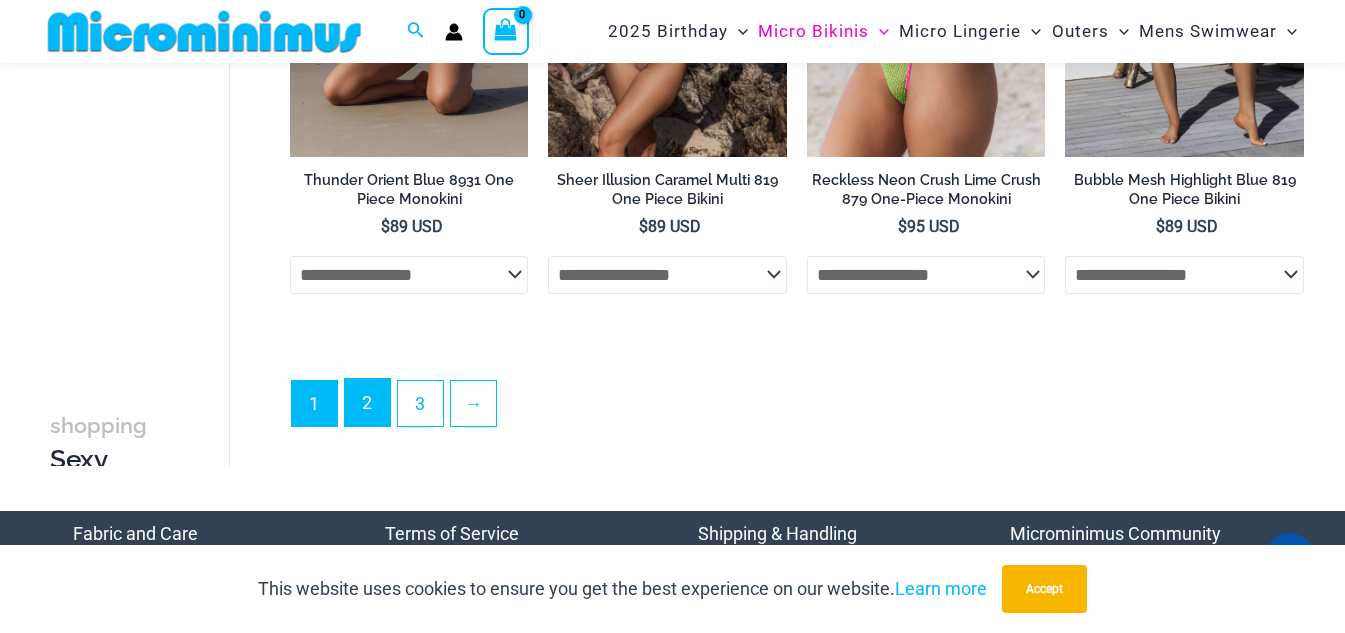 click on "2" at bounding box center (367, 402) 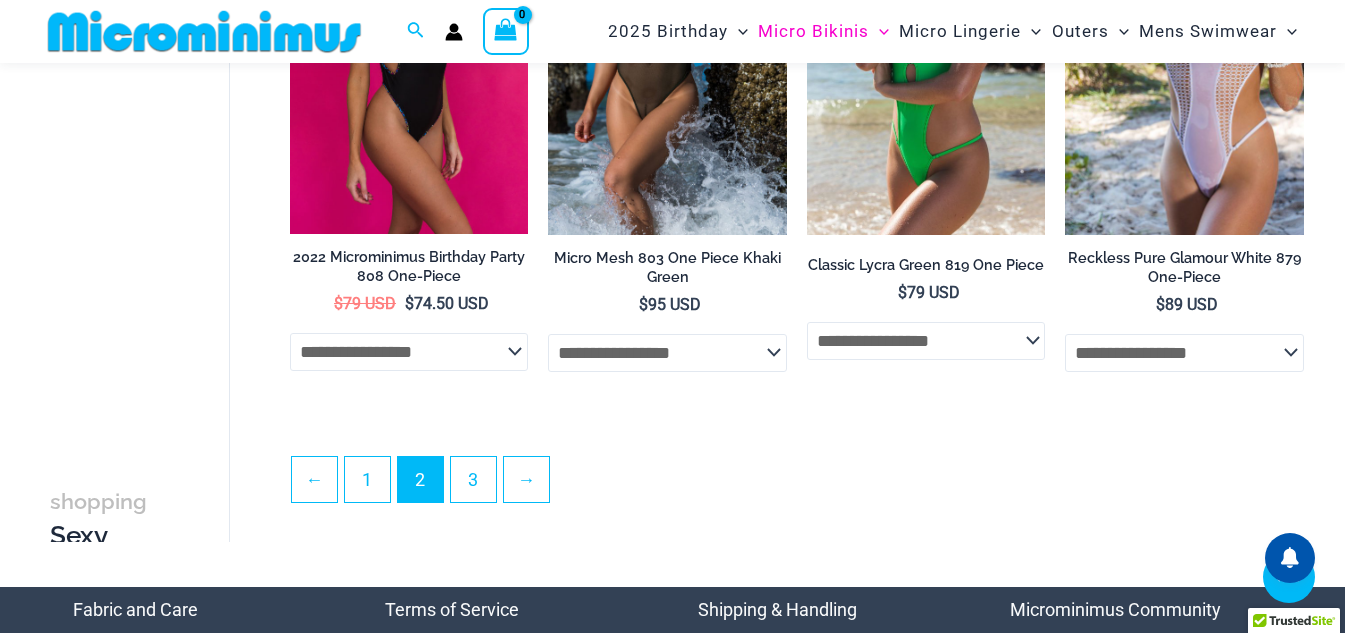 scroll, scrollTop: 4285, scrollLeft: 0, axis: vertical 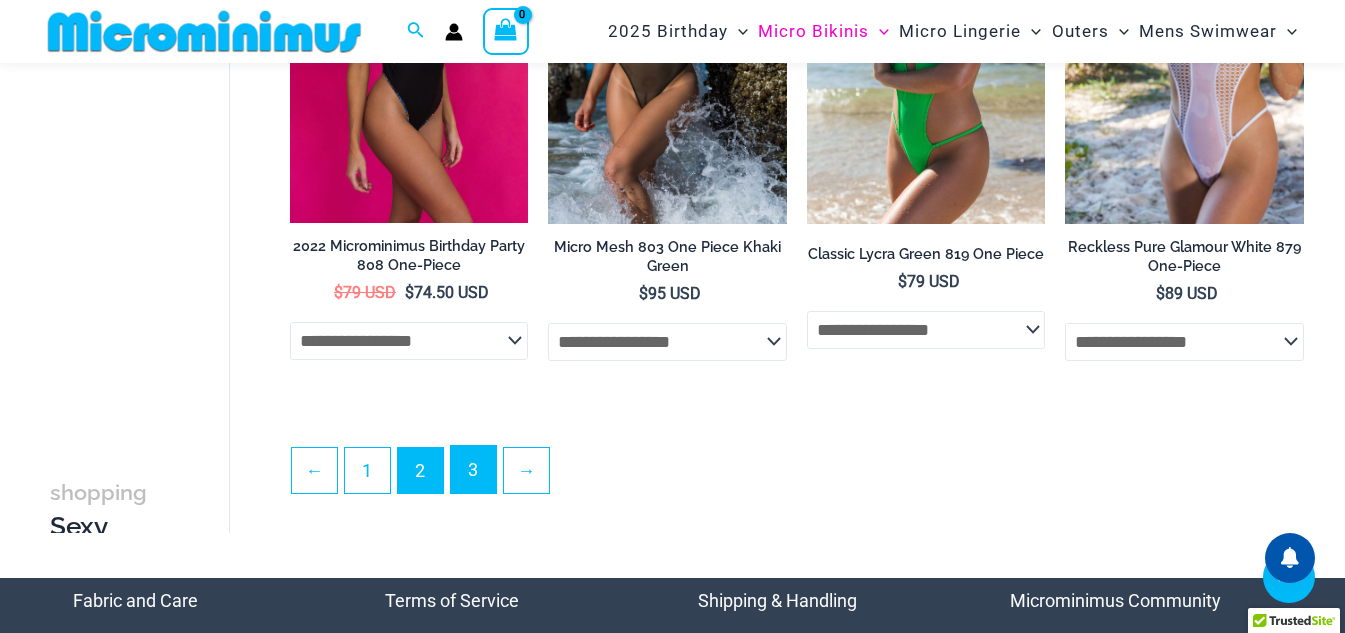 click on "3" at bounding box center (473, 469) 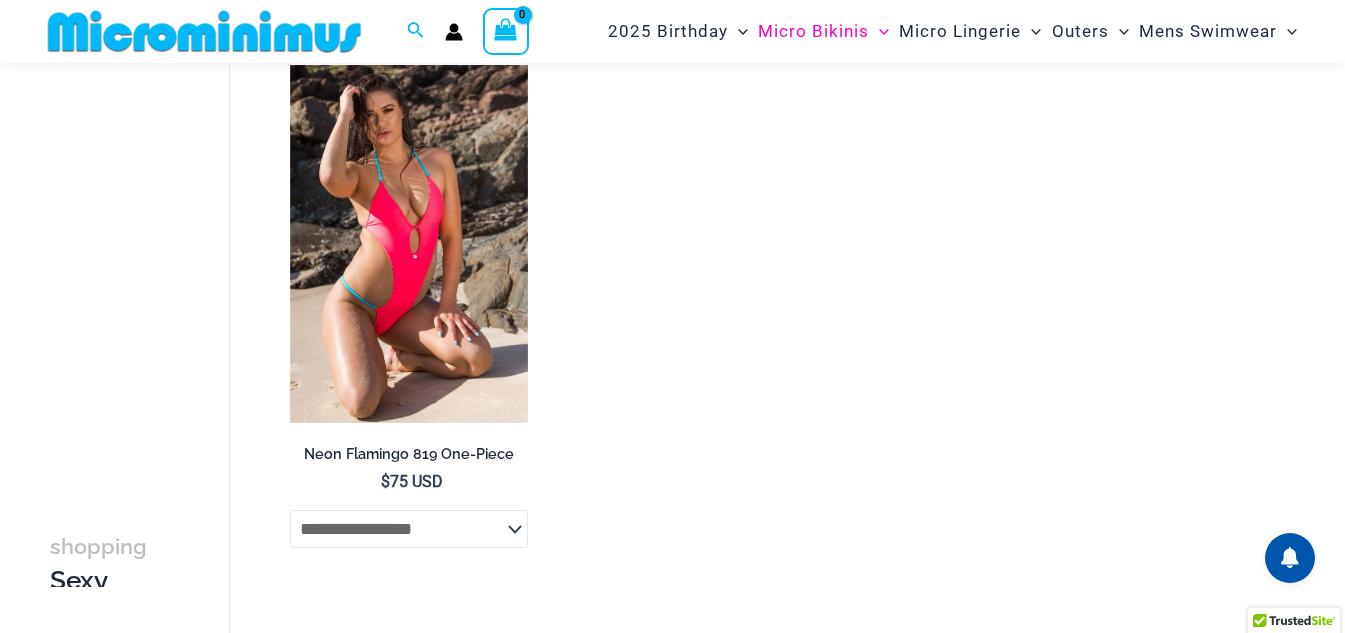 scroll, scrollTop: 0, scrollLeft: 0, axis: both 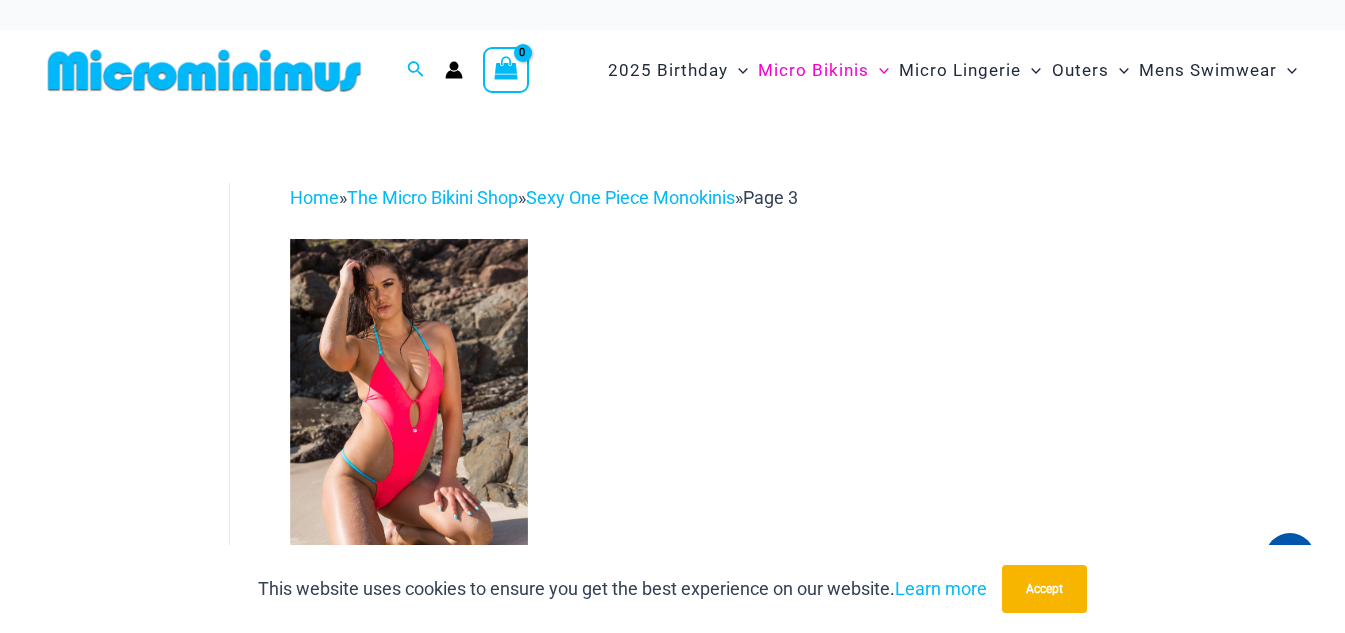 click 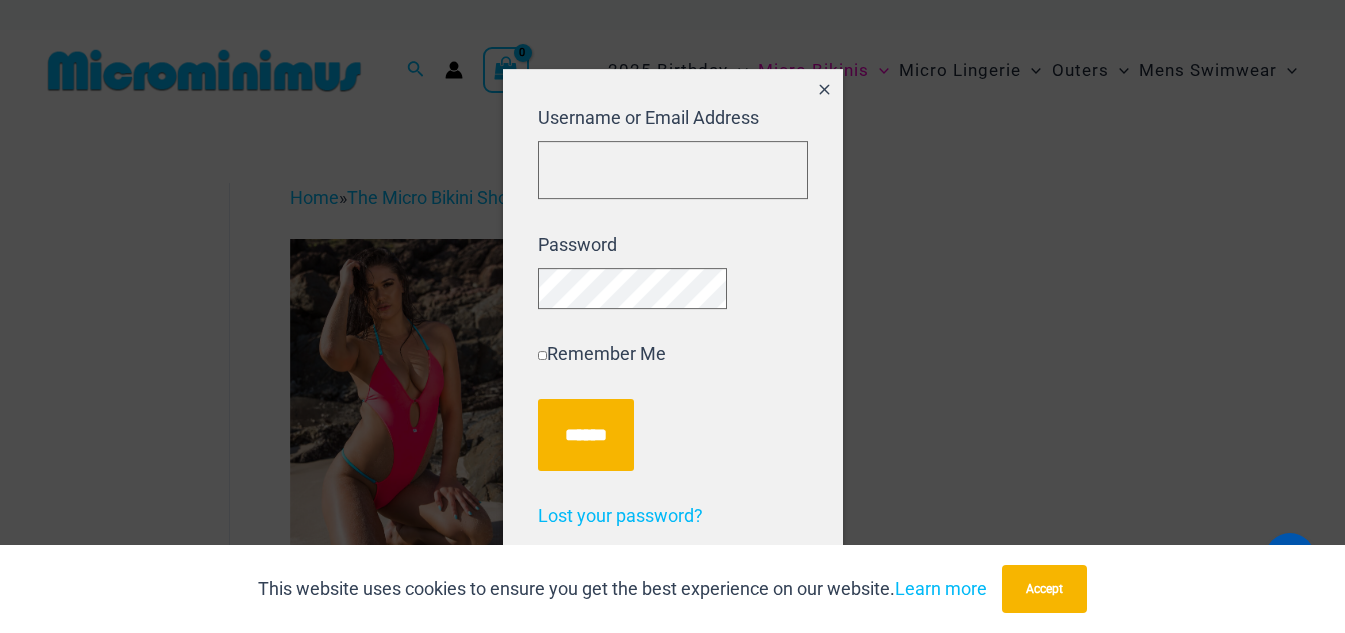 click 